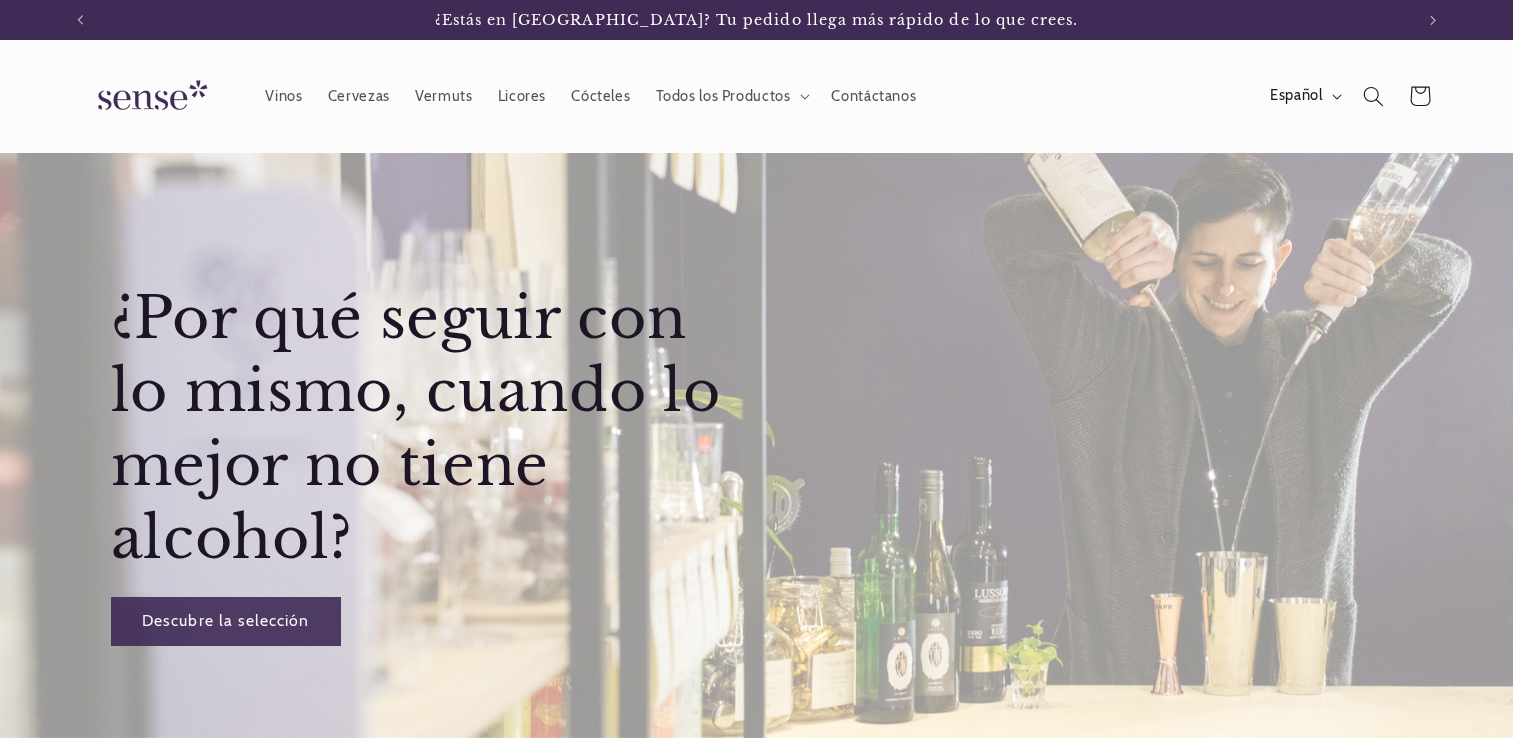 scroll, scrollTop: 0, scrollLeft: 0, axis: both 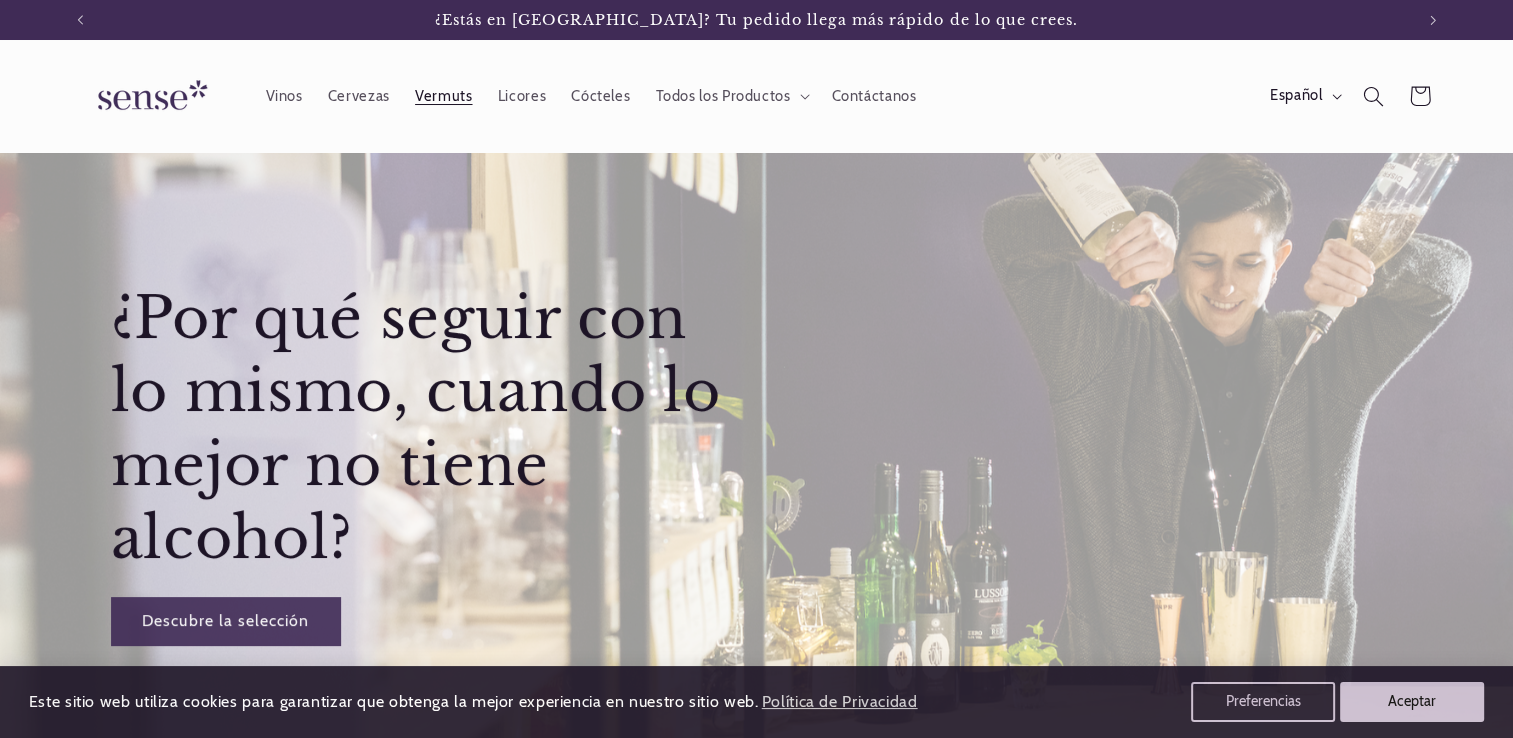 click on "Vermuts" at bounding box center [443, 96] 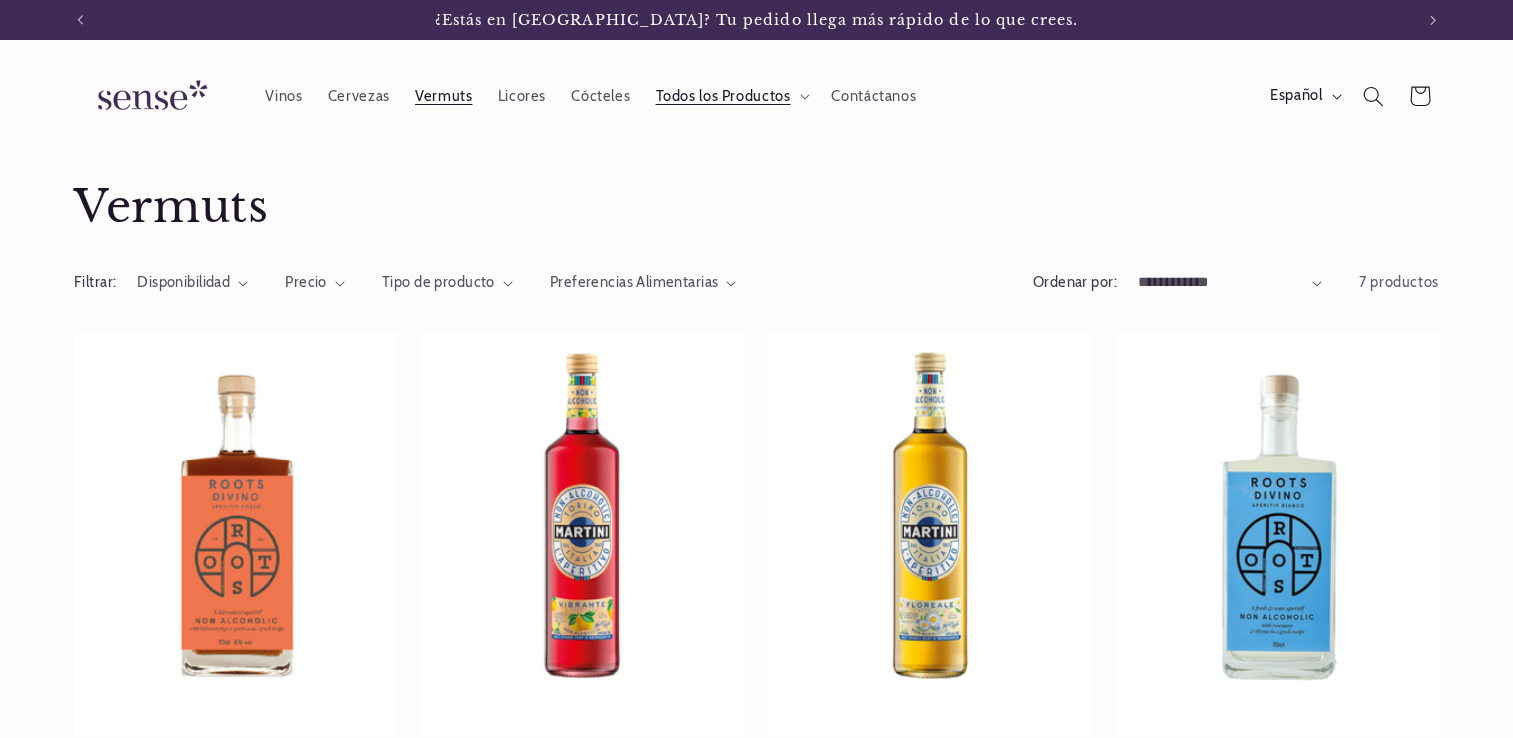 scroll, scrollTop: 0, scrollLeft: 0, axis: both 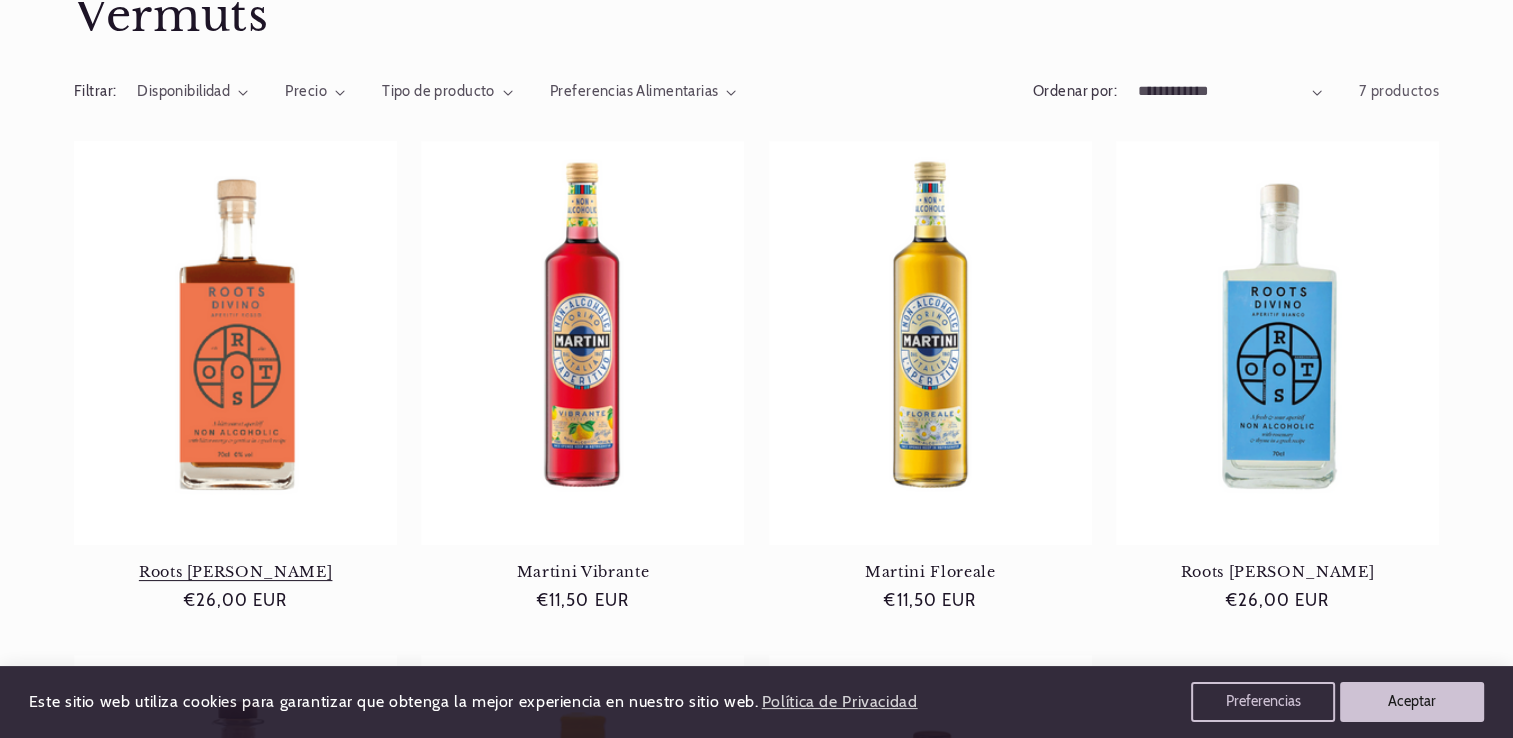 click on "Roots [PERSON_NAME]" at bounding box center (235, 572) 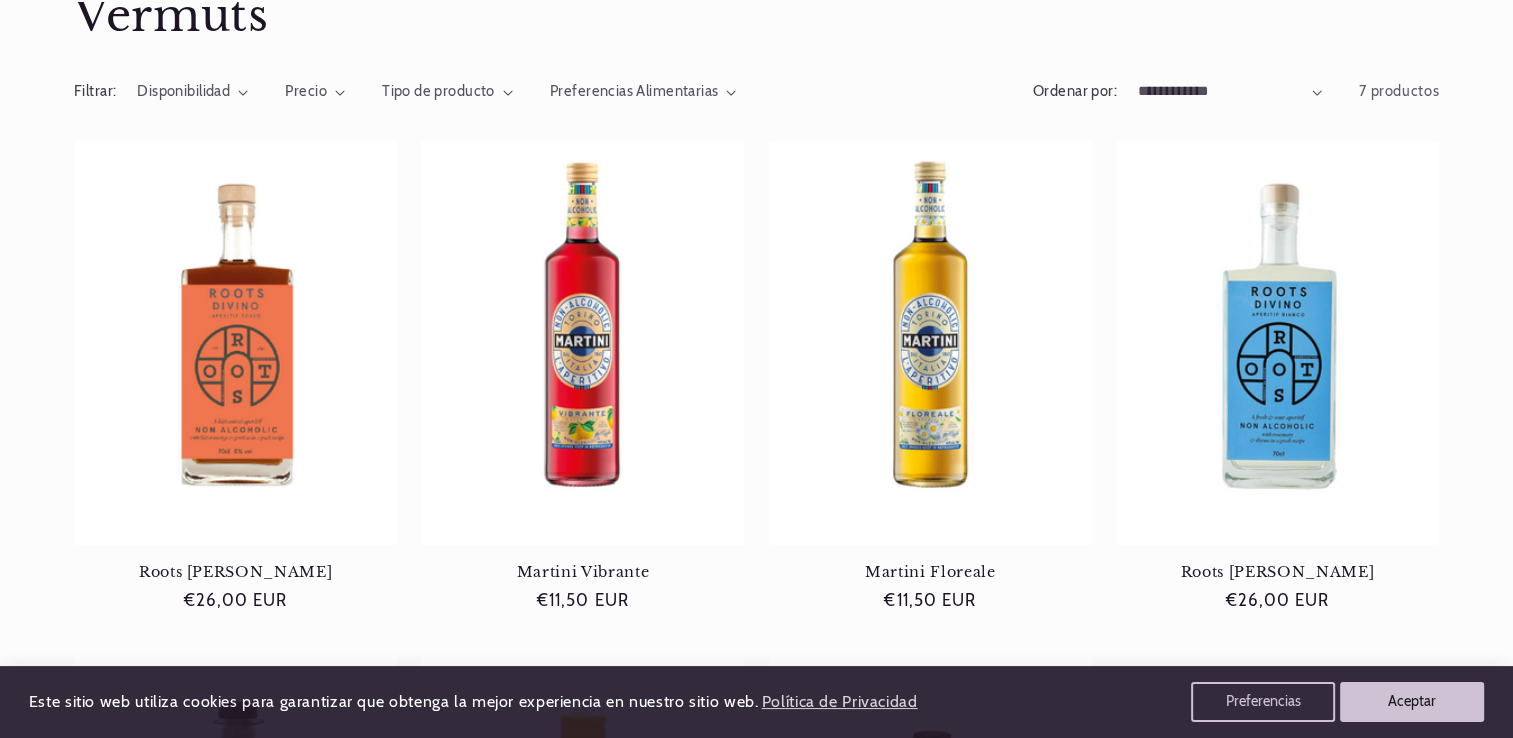 scroll, scrollTop: 0, scrollLeft: 1332, axis: horizontal 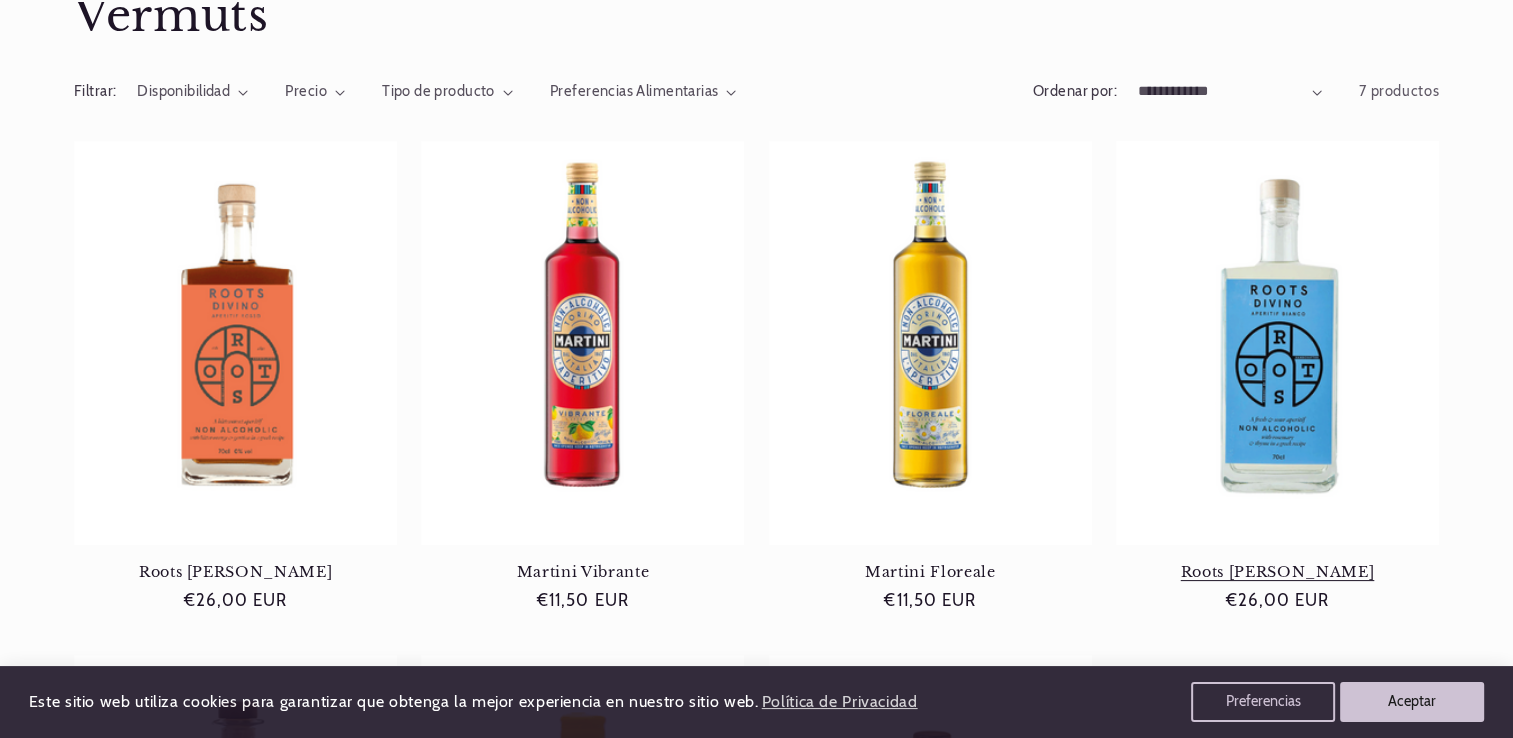 click on "Roots [PERSON_NAME]" at bounding box center (1277, 572) 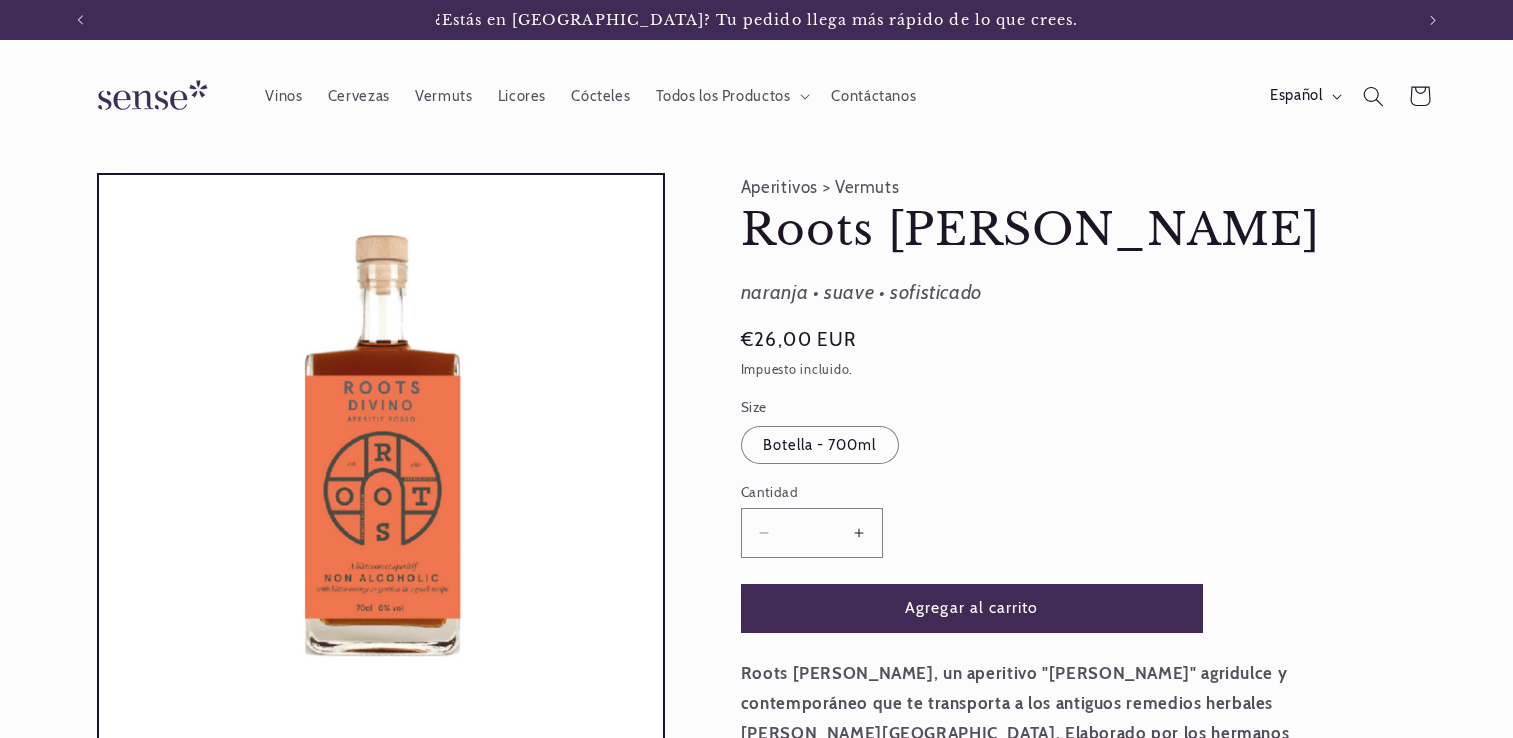 scroll, scrollTop: 0, scrollLeft: 0, axis: both 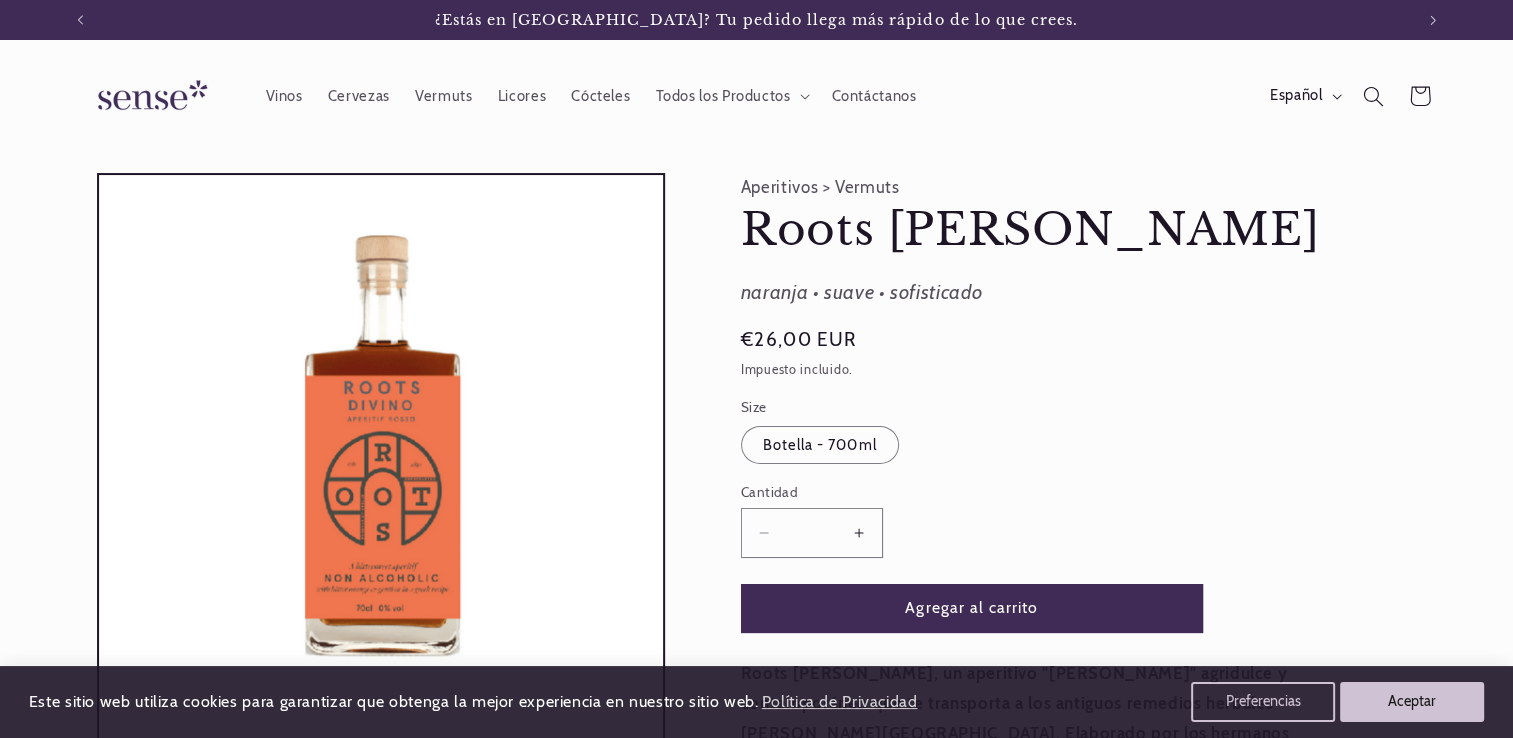click on "Aumentar cantidad para Roots [PERSON_NAME]" at bounding box center (859, 532) 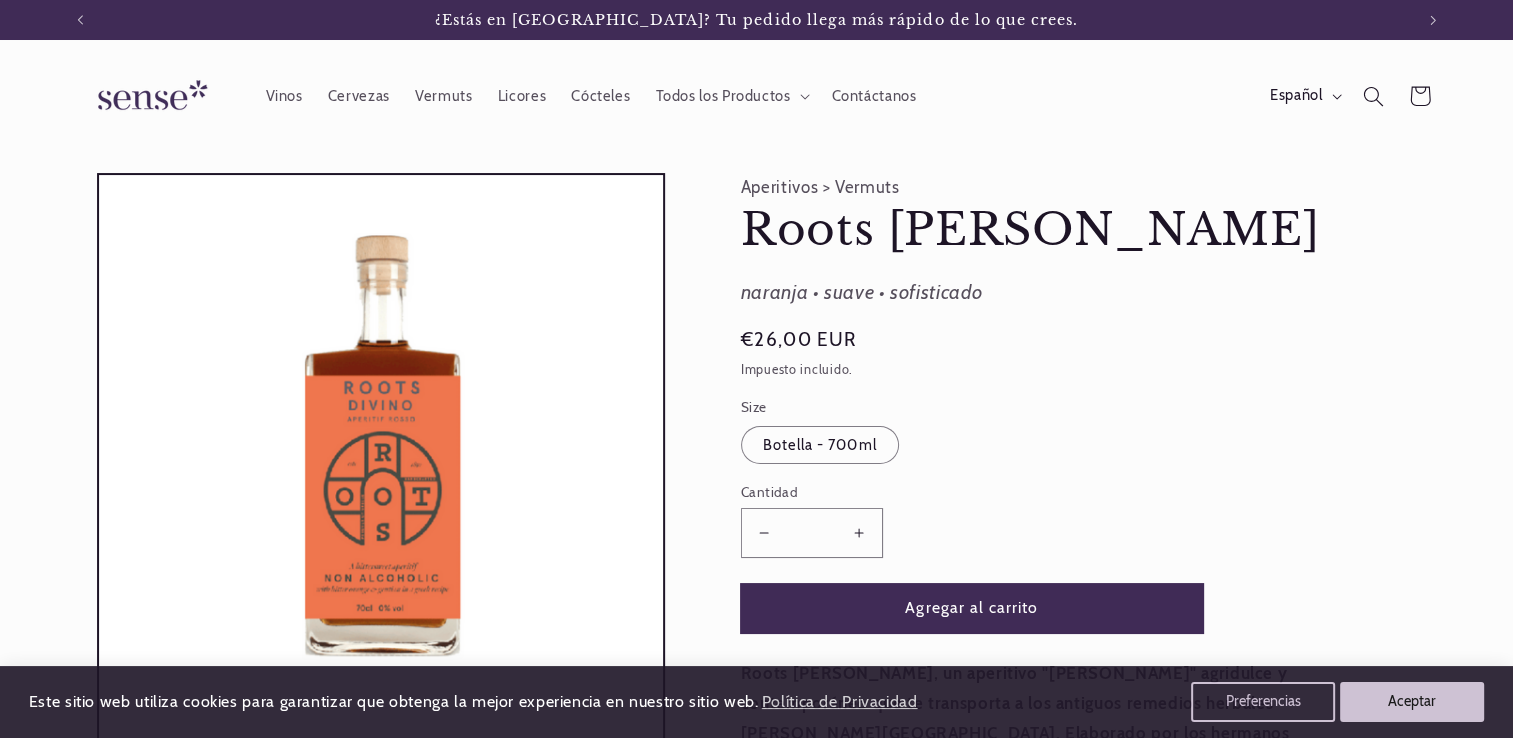 click on "Agregar al carrito" at bounding box center (972, 608) 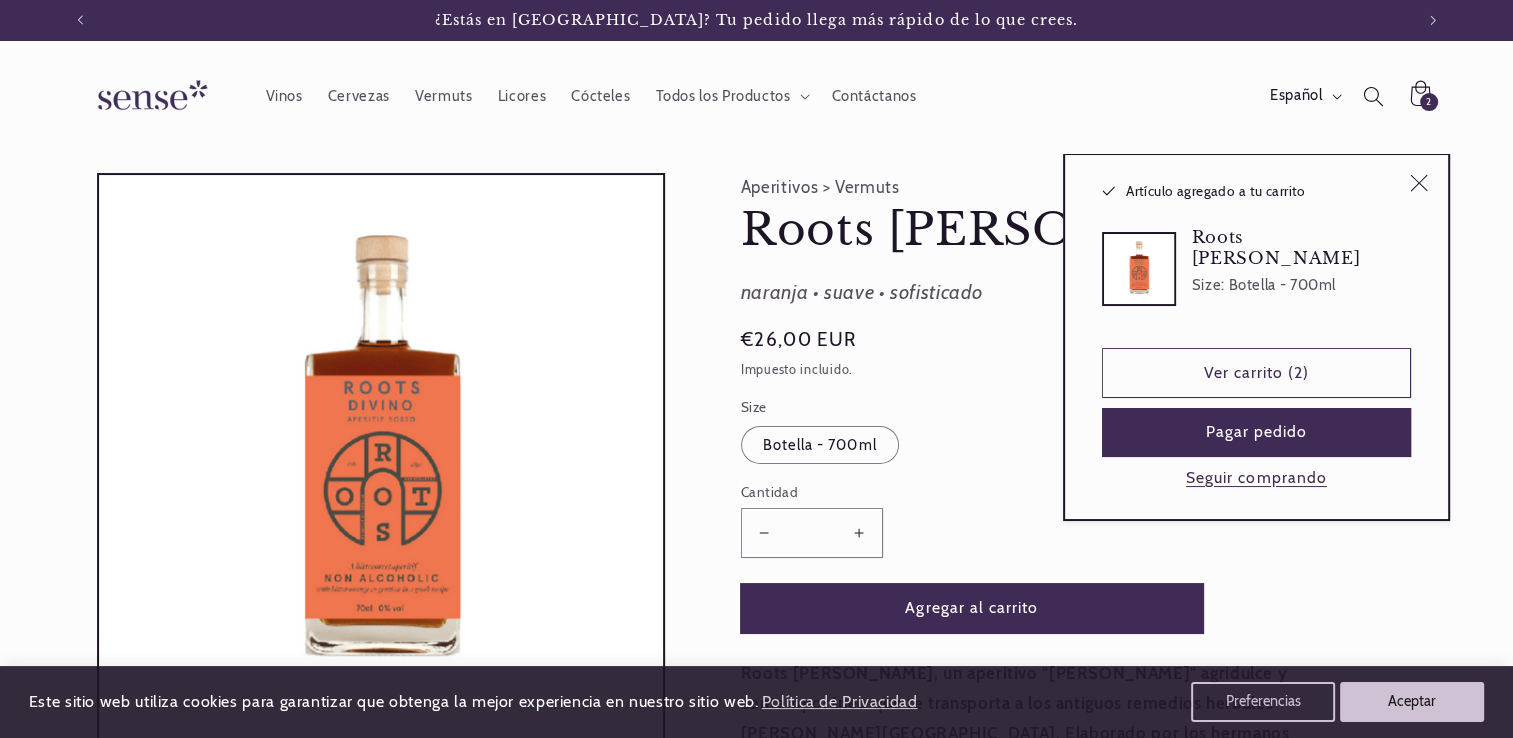 type on "*" 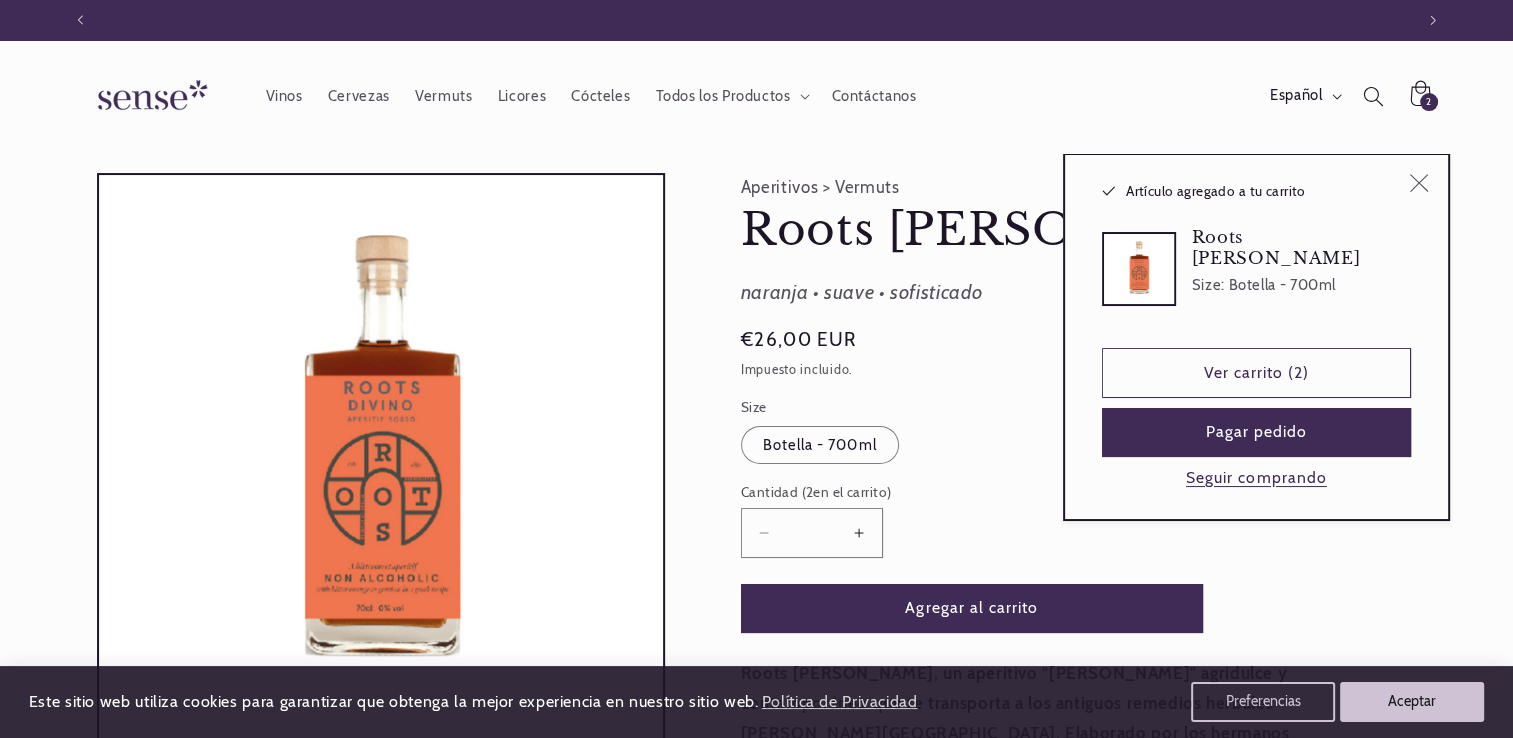 scroll, scrollTop: 0, scrollLeft: 1332, axis: horizontal 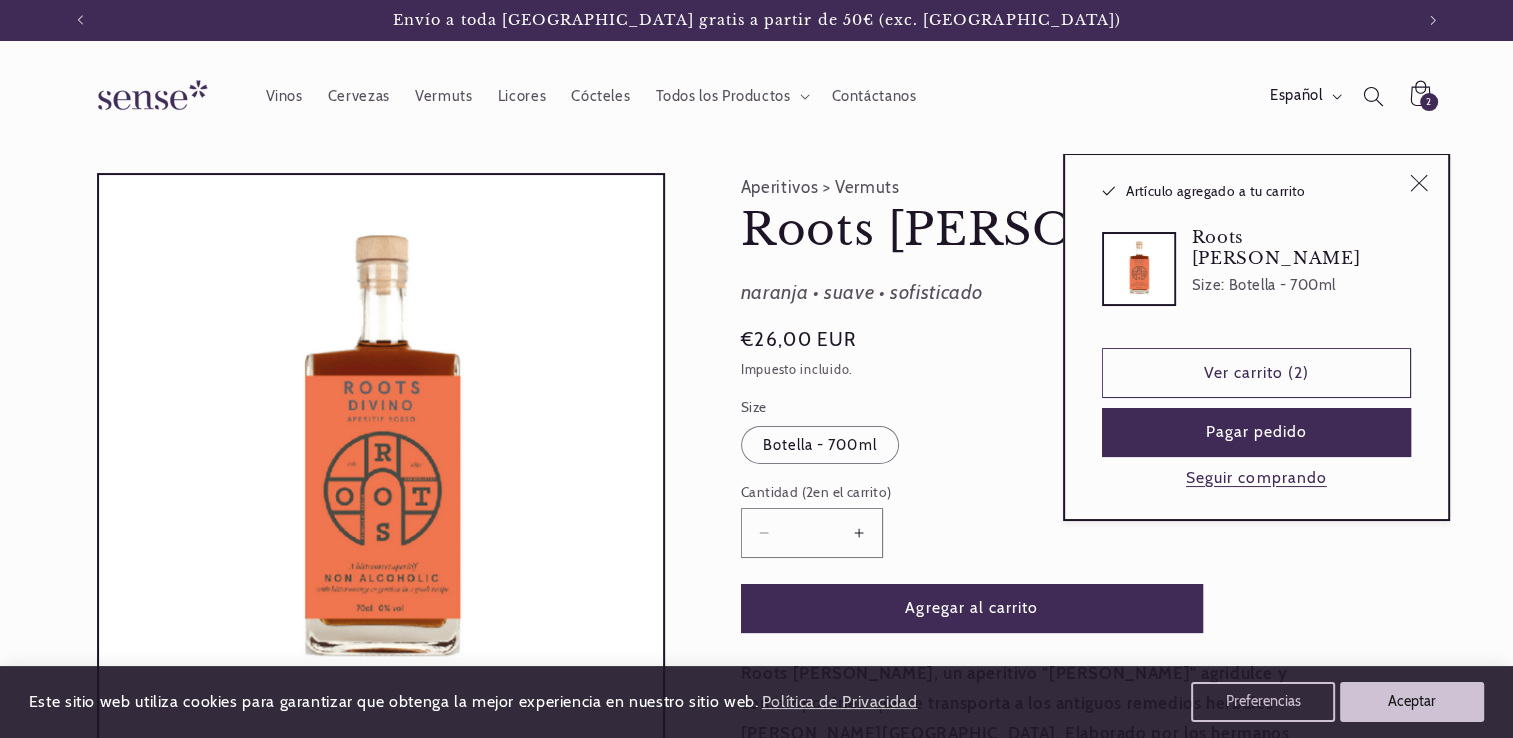 click on "Reducir cantidad para Roots [PERSON_NAME]" at bounding box center (764, 532) 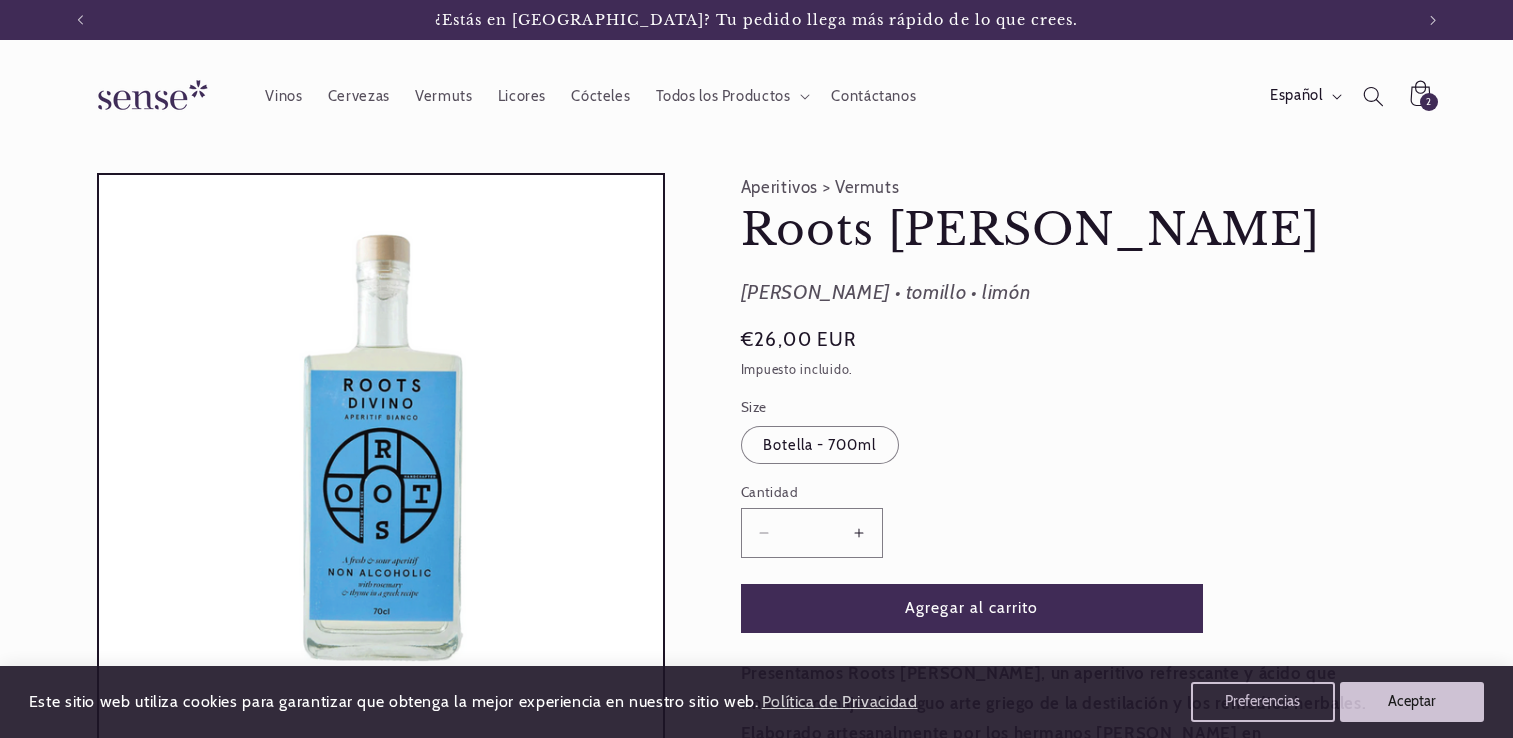 scroll, scrollTop: 0, scrollLeft: 0, axis: both 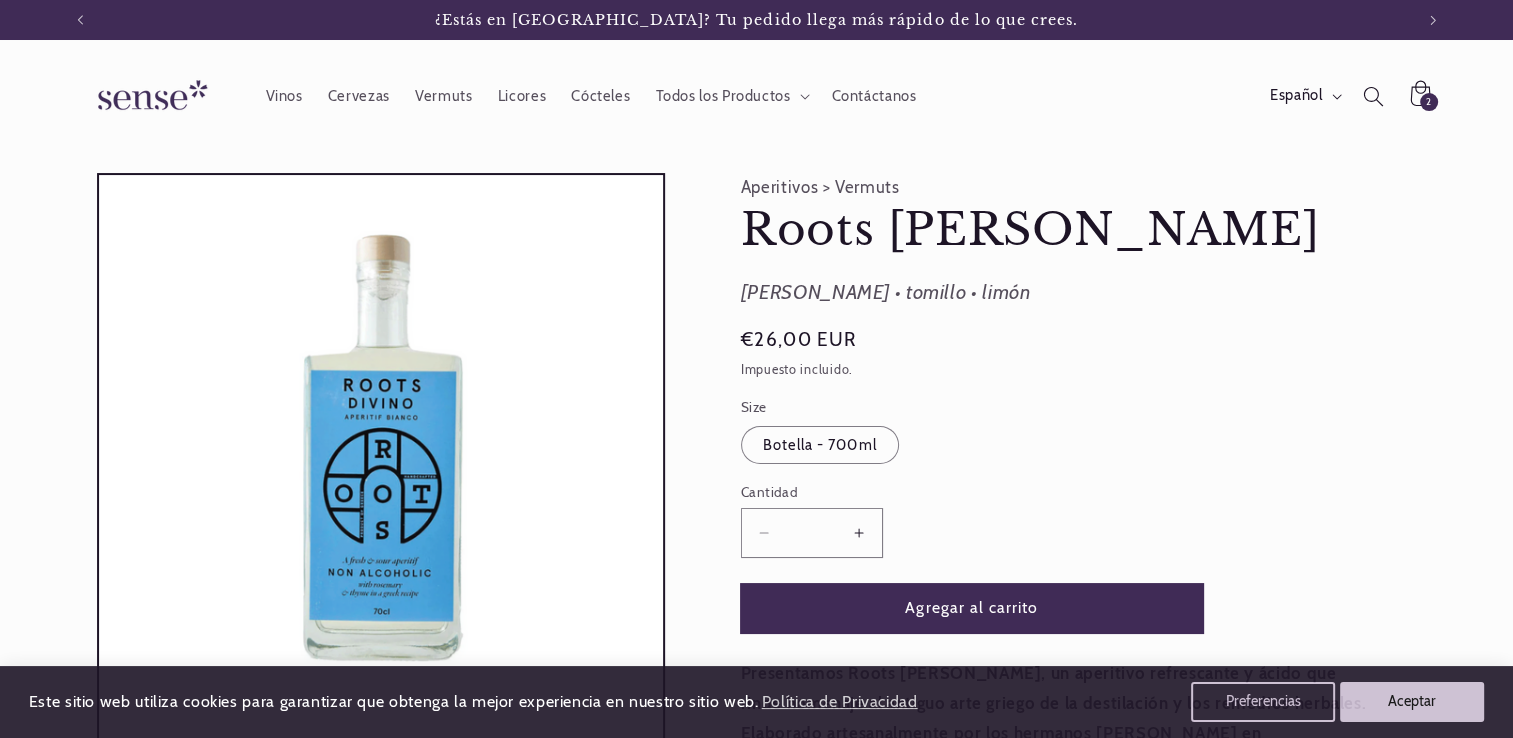 click on "Agregar al carrito" at bounding box center (972, 608) 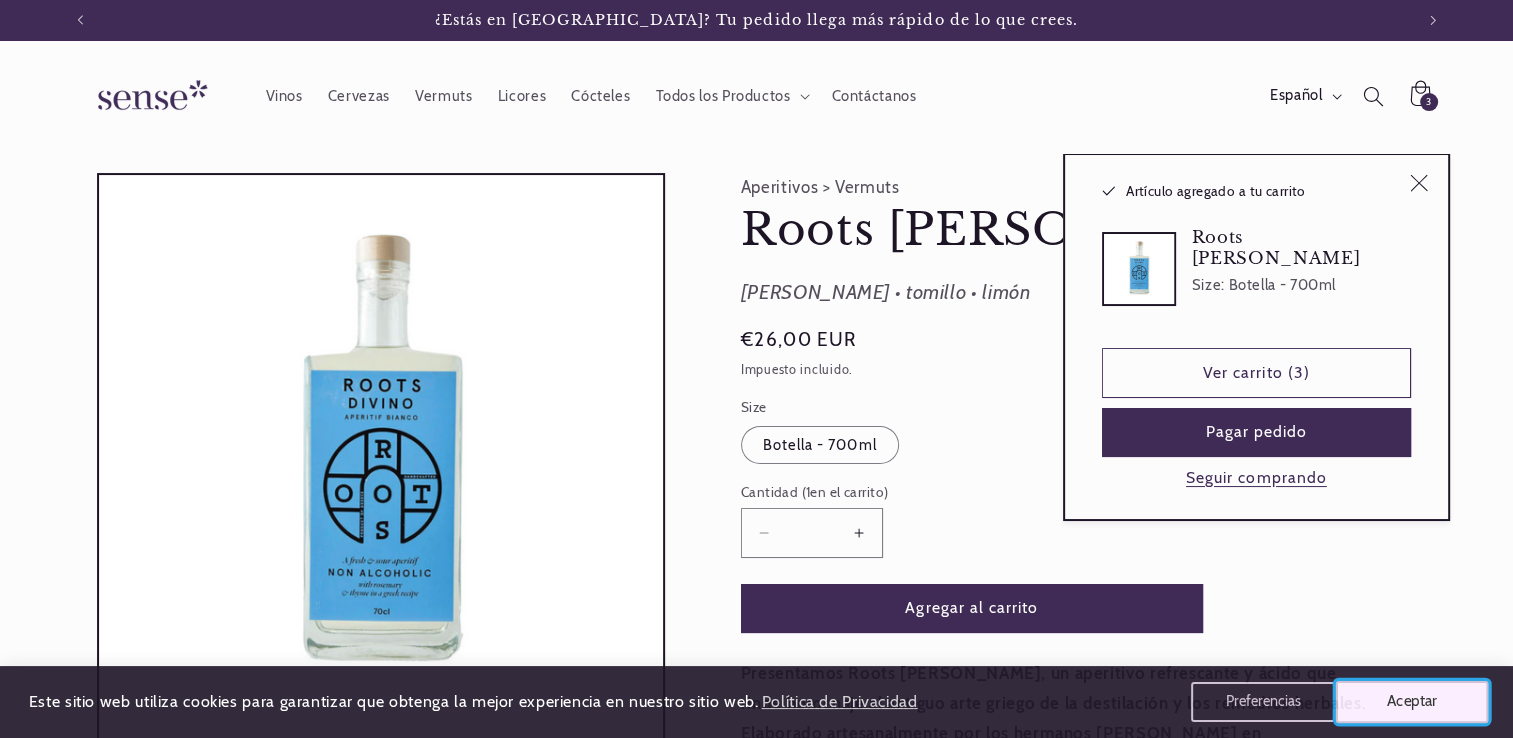 click on "Aceptar" at bounding box center [1412, 702] 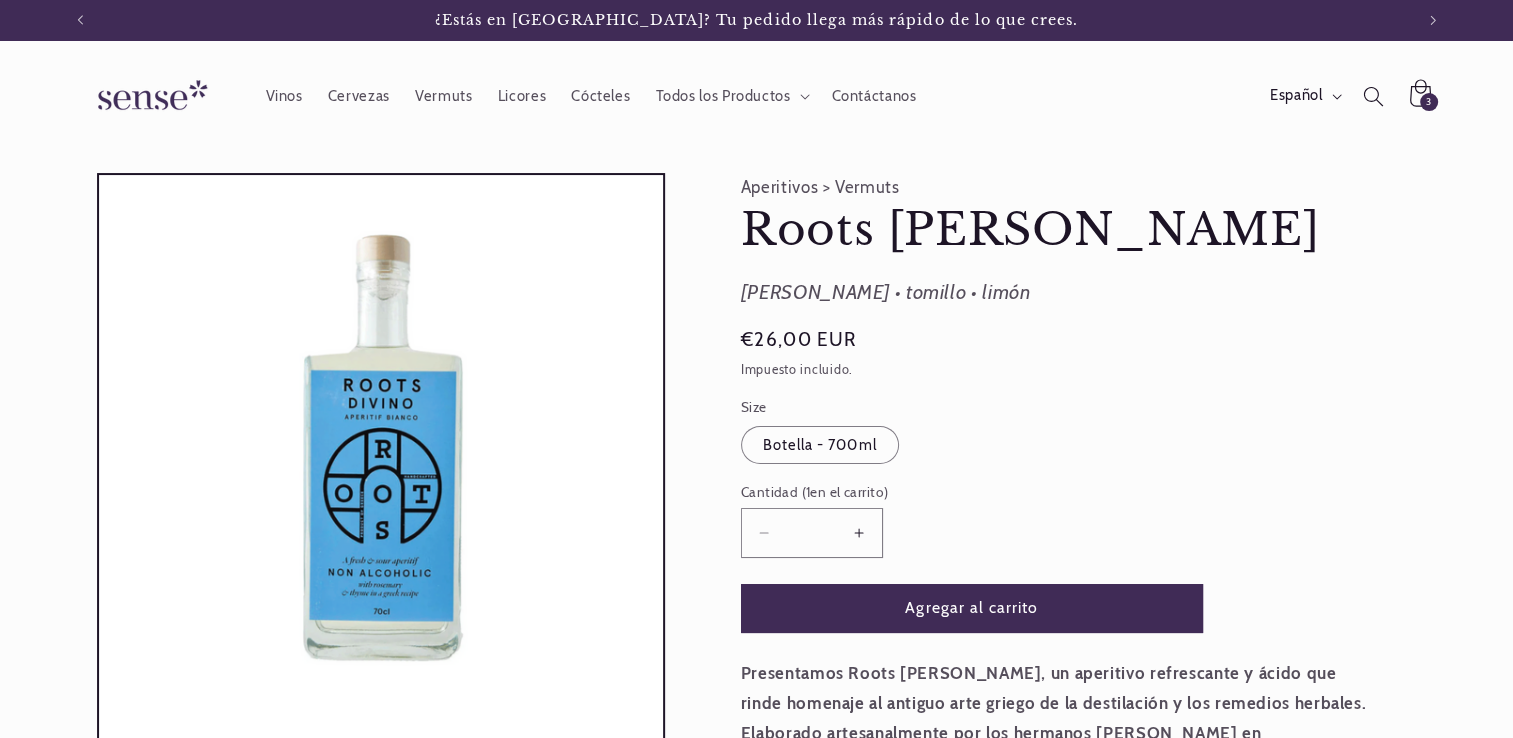 click 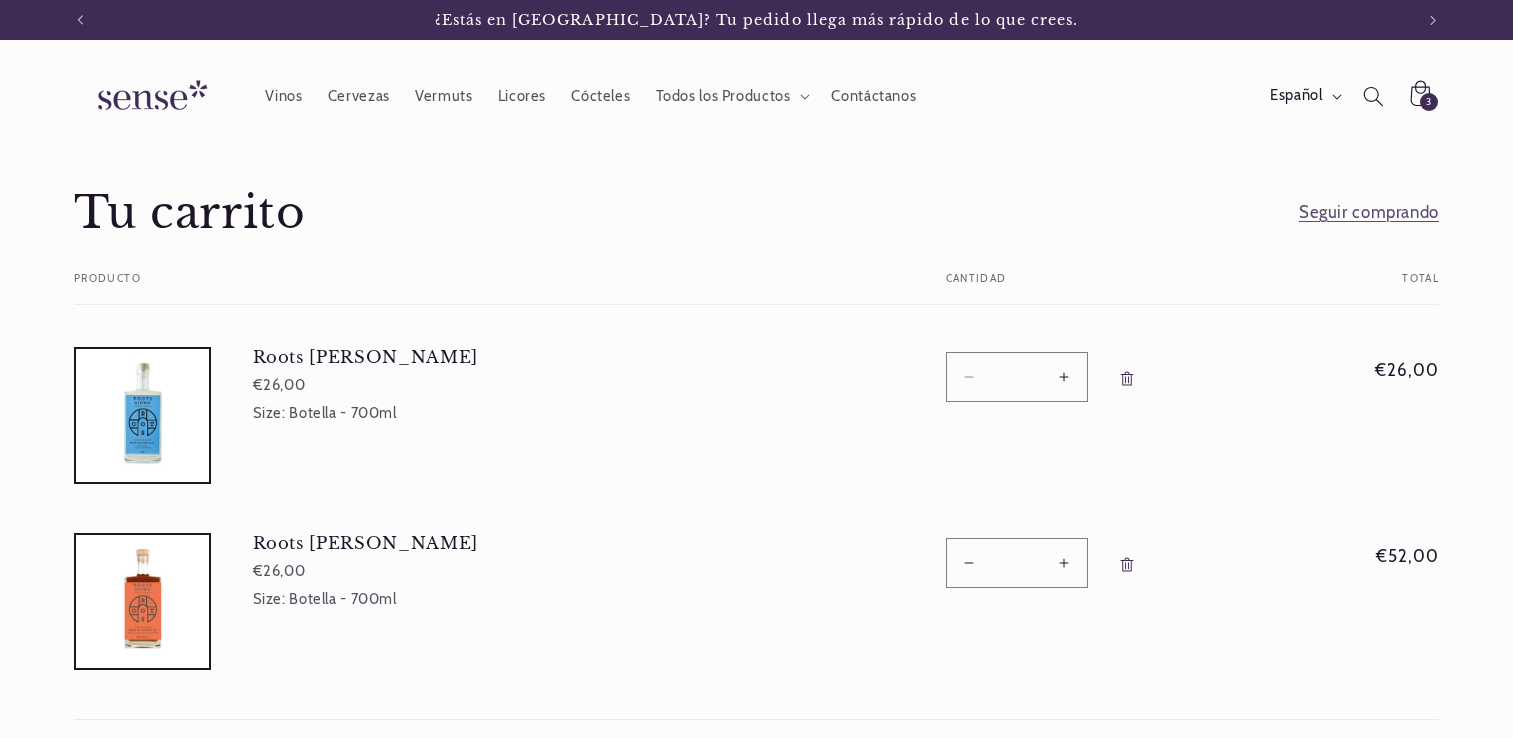 scroll, scrollTop: 0, scrollLeft: 0, axis: both 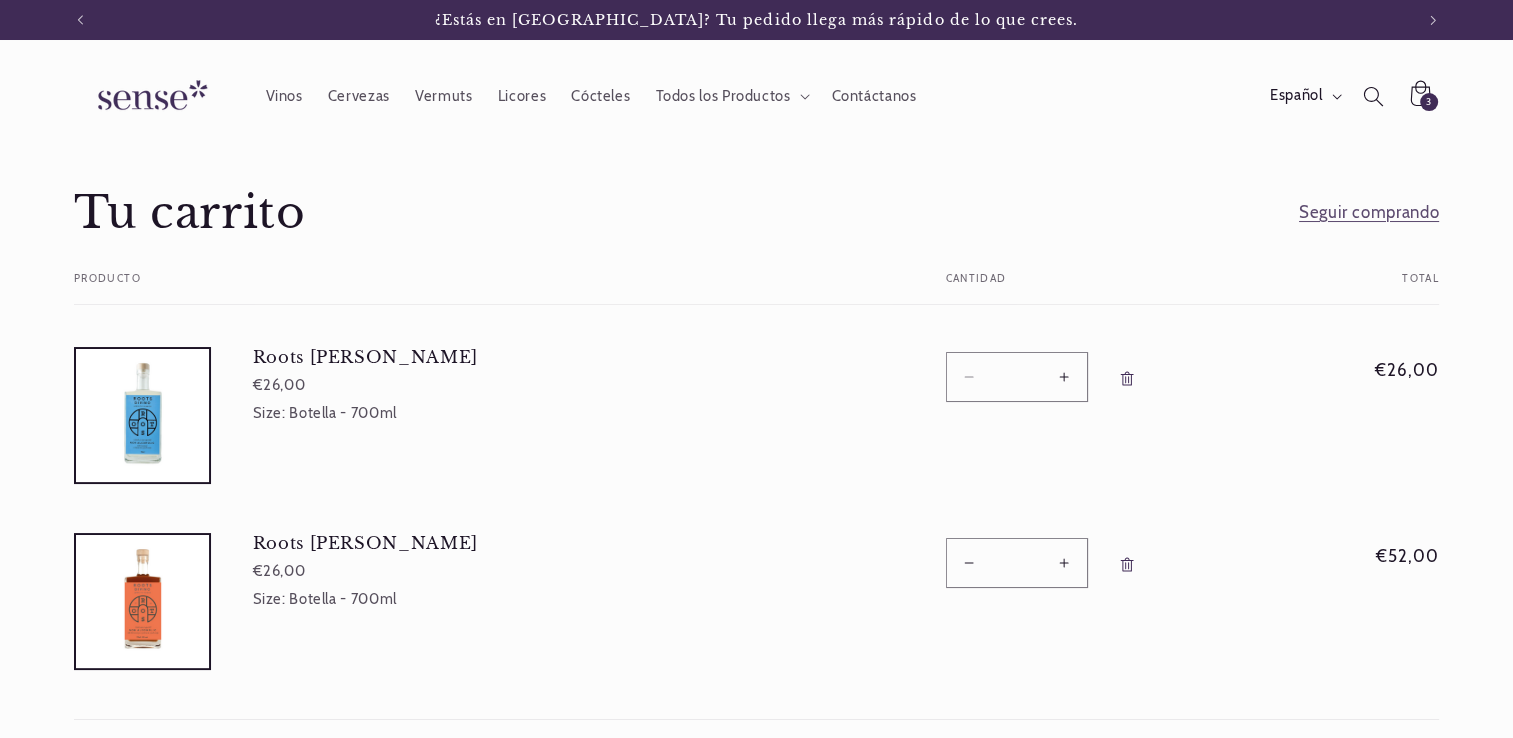 click on "Reducir cantidad para Roots Divino Rosso" at bounding box center [969, 562] 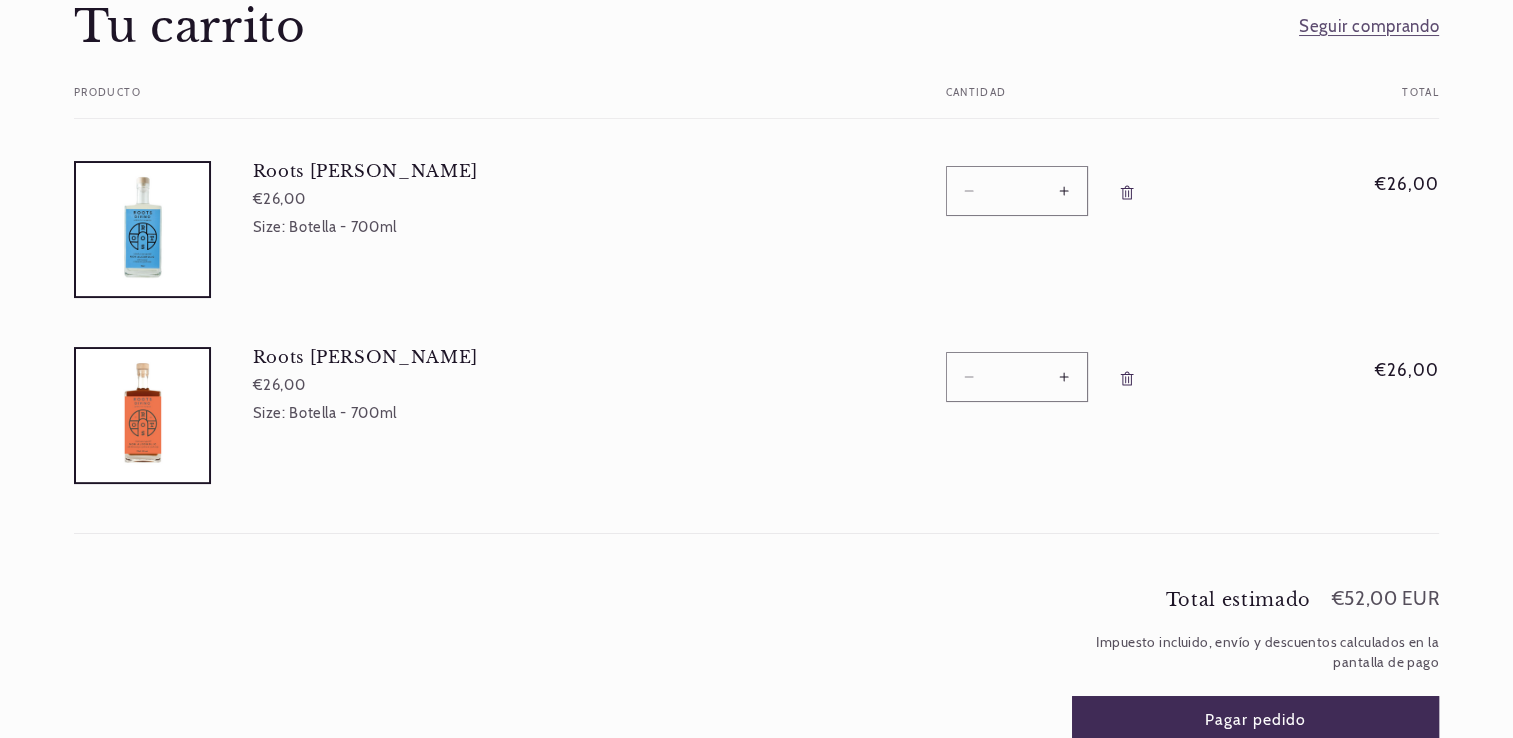 scroll, scrollTop: 0, scrollLeft: 0, axis: both 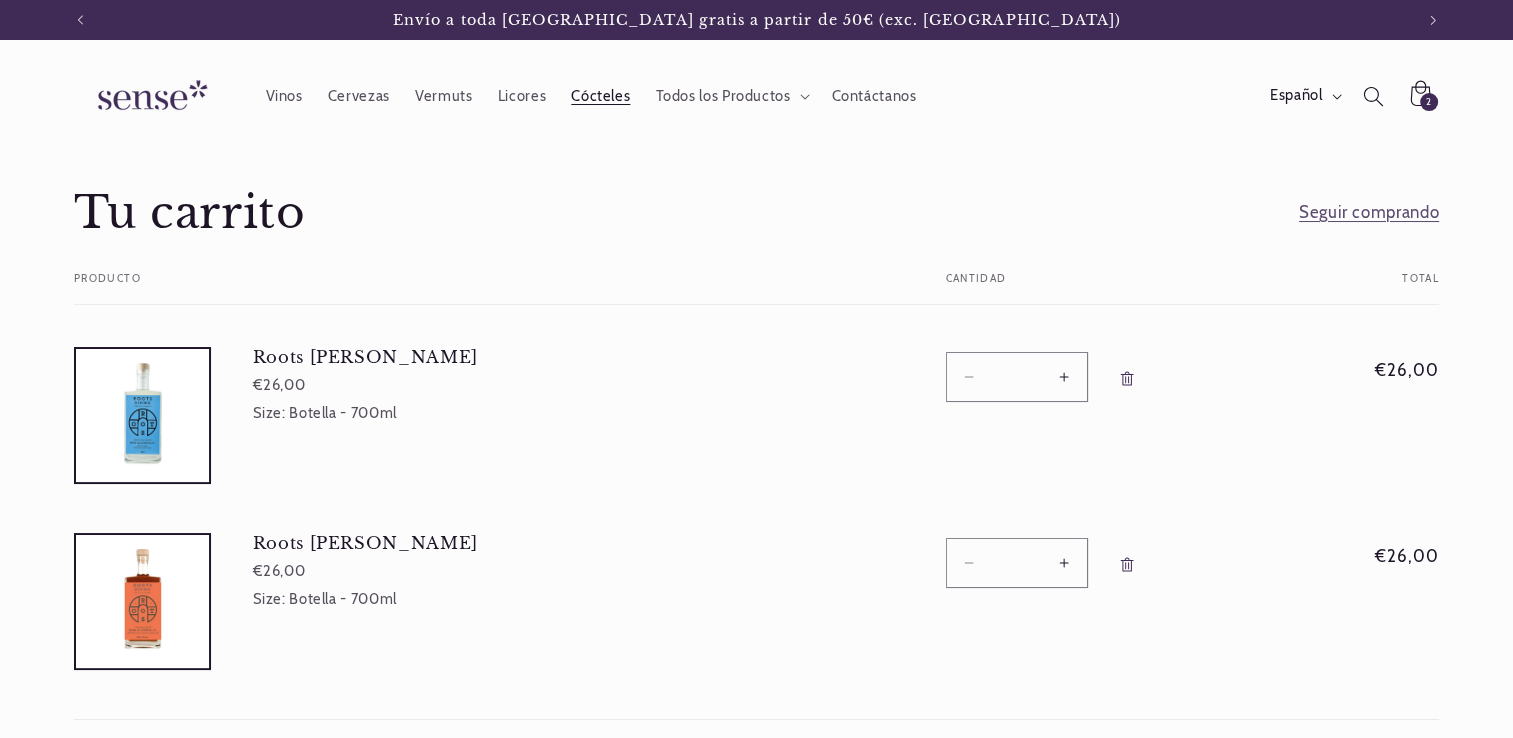 click on "Cócteles" at bounding box center [601, 96] 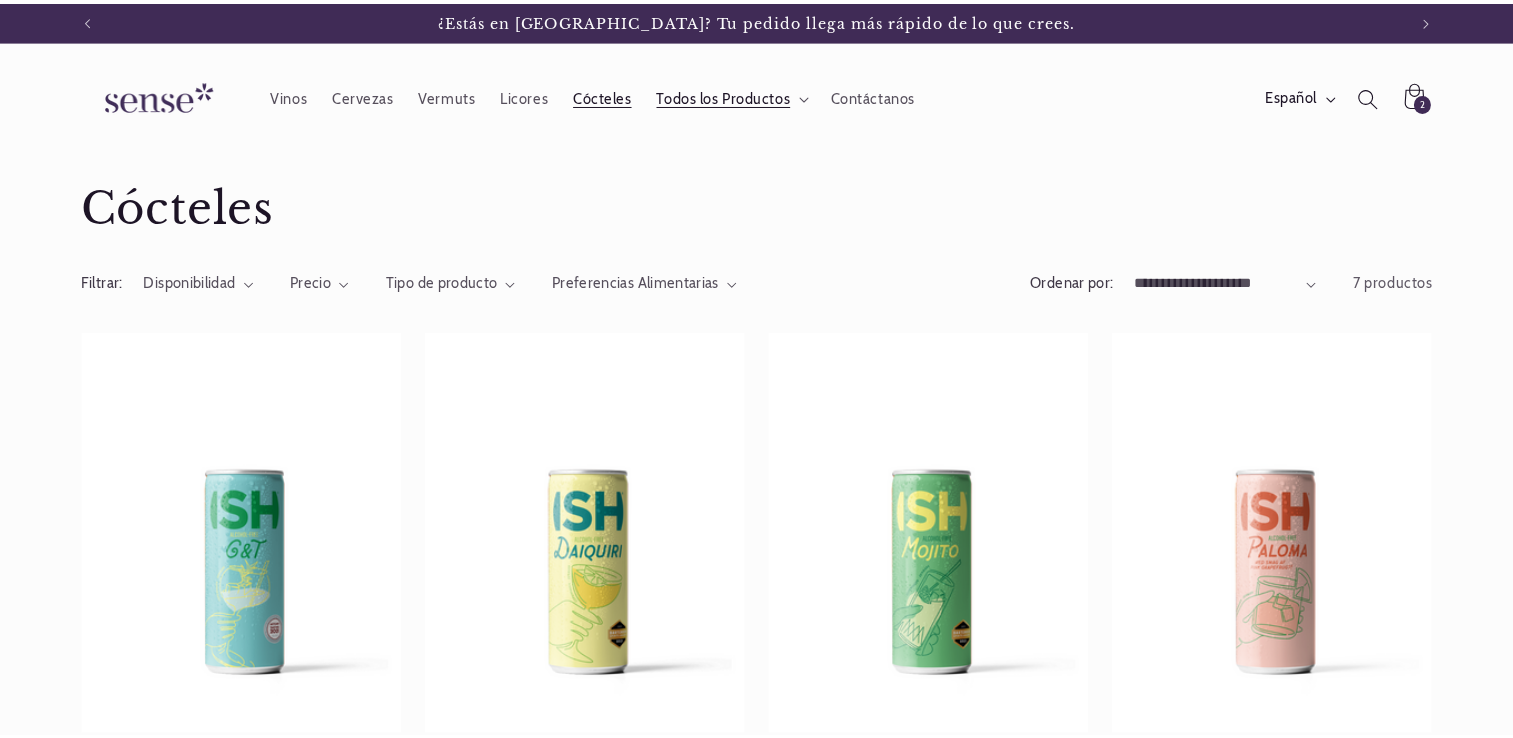 scroll, scrollTop: 0, scrollLeft: 0, axis: both 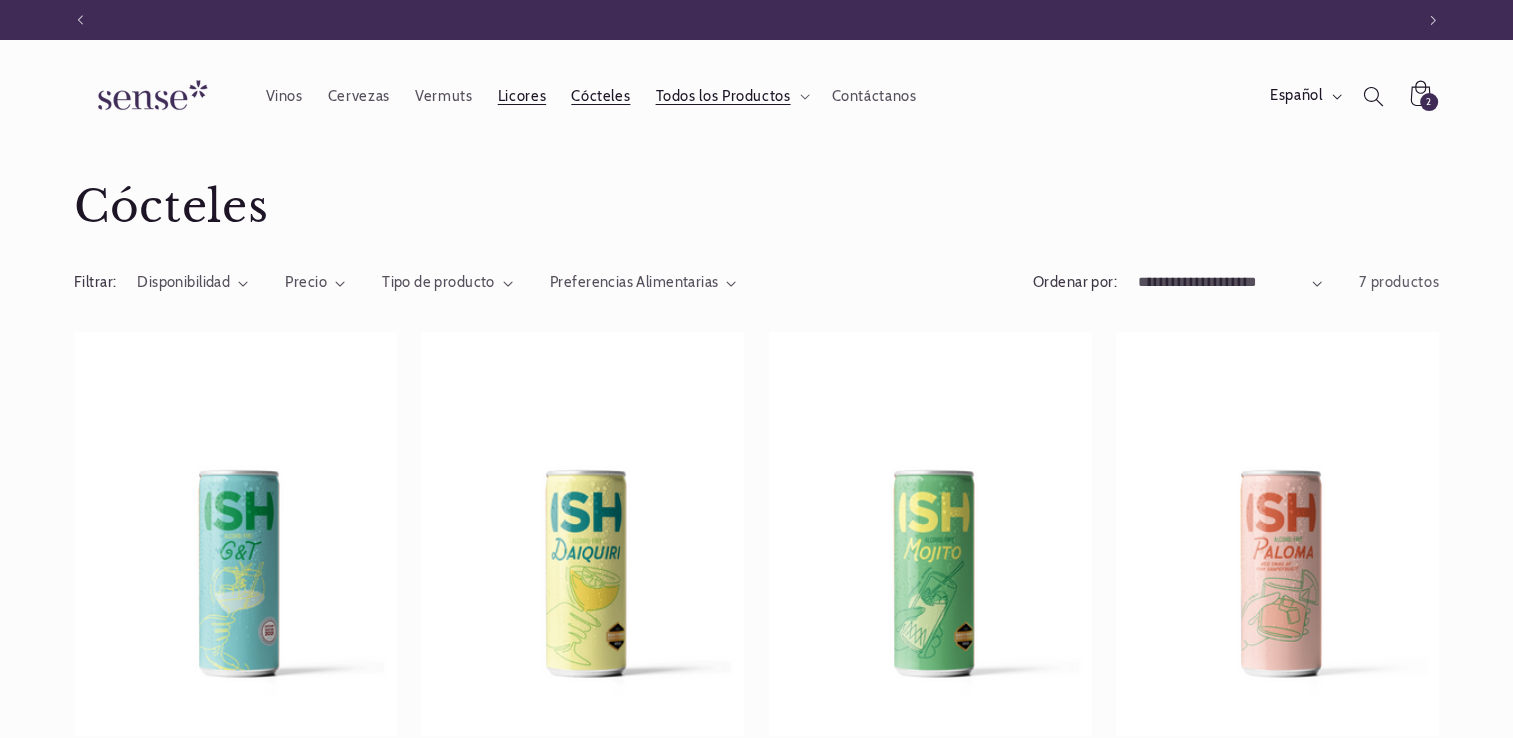 click on "Licores" at bounding box center (522, 96) 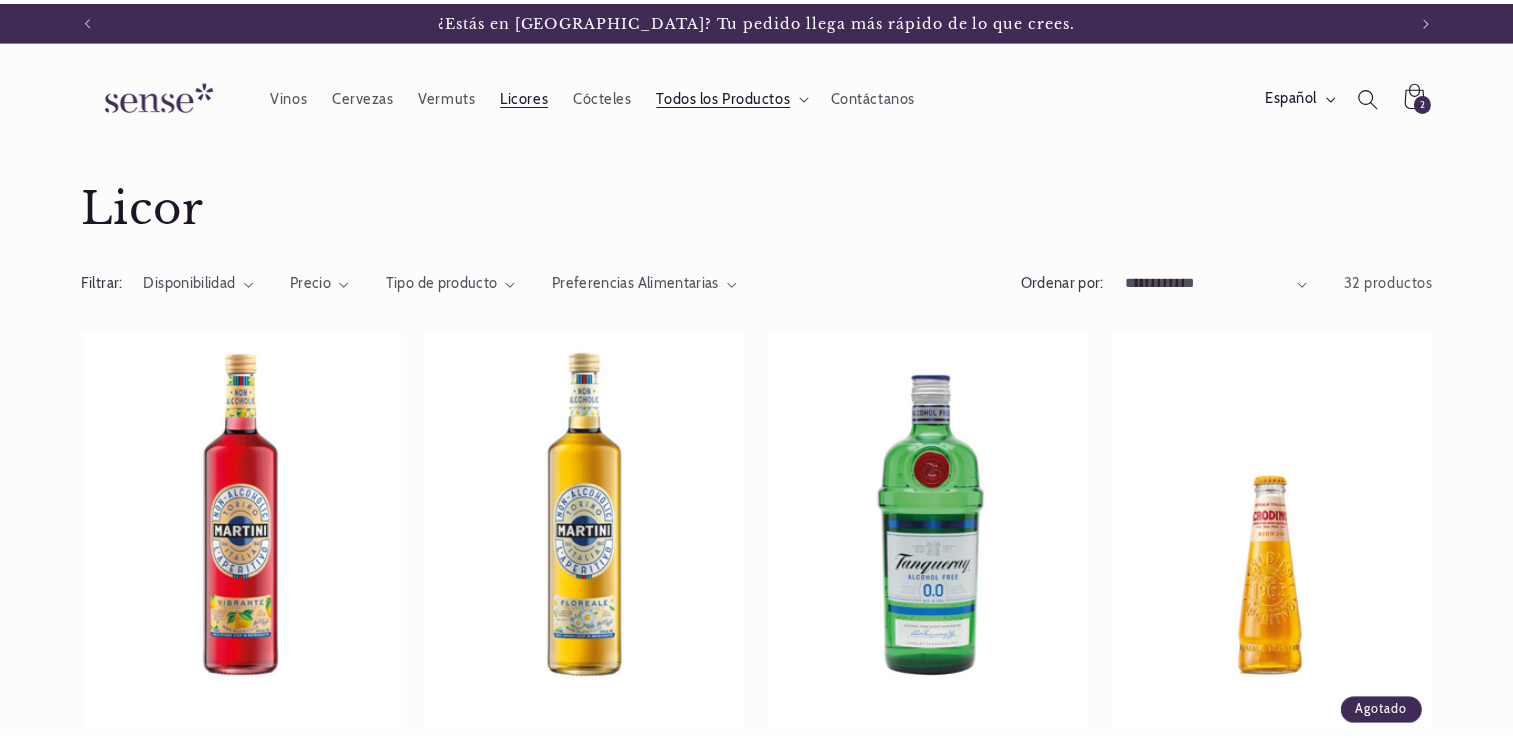 scroll, scrollTop: 0, scrollLeft: 0, axis: both 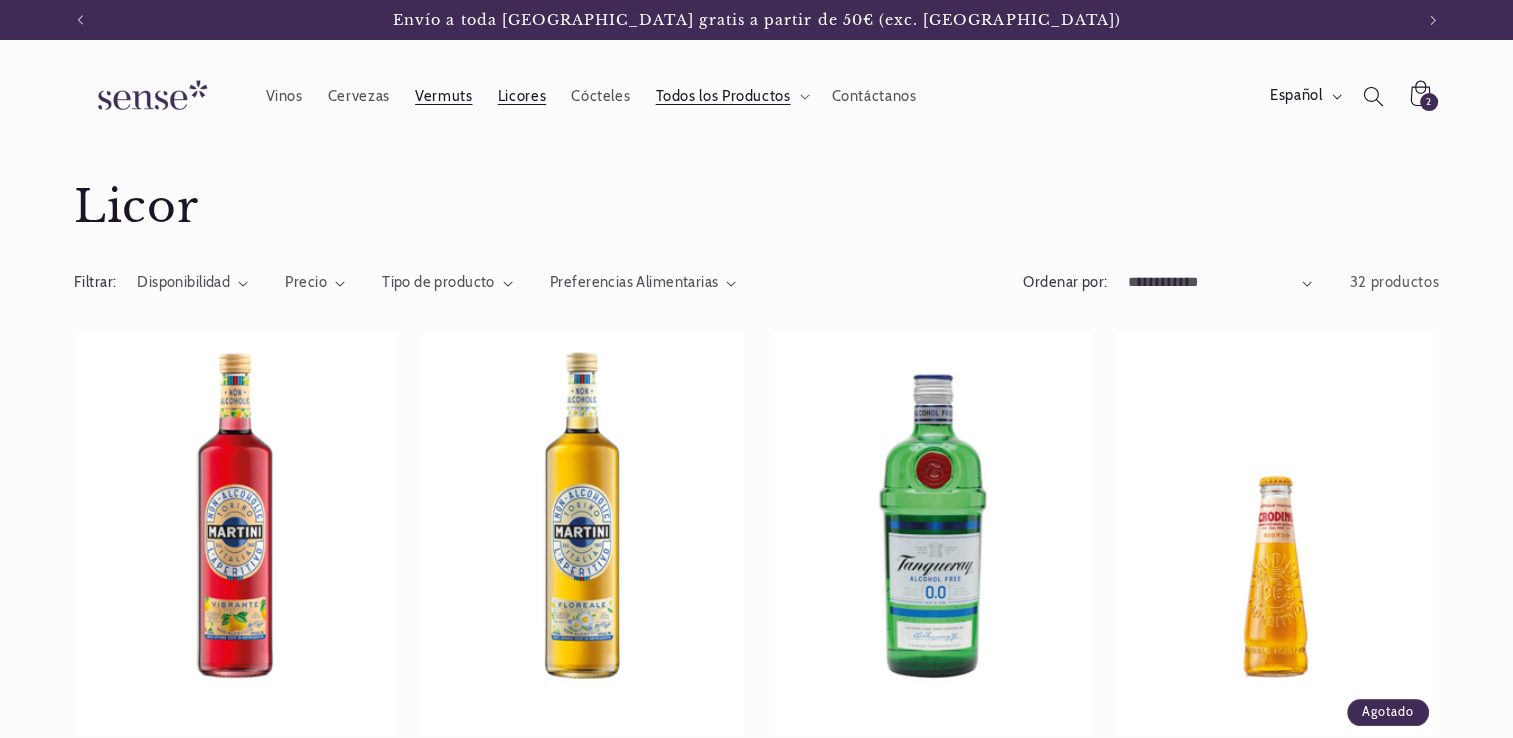 click on "Vermuts" at bounding box center [443, 96] 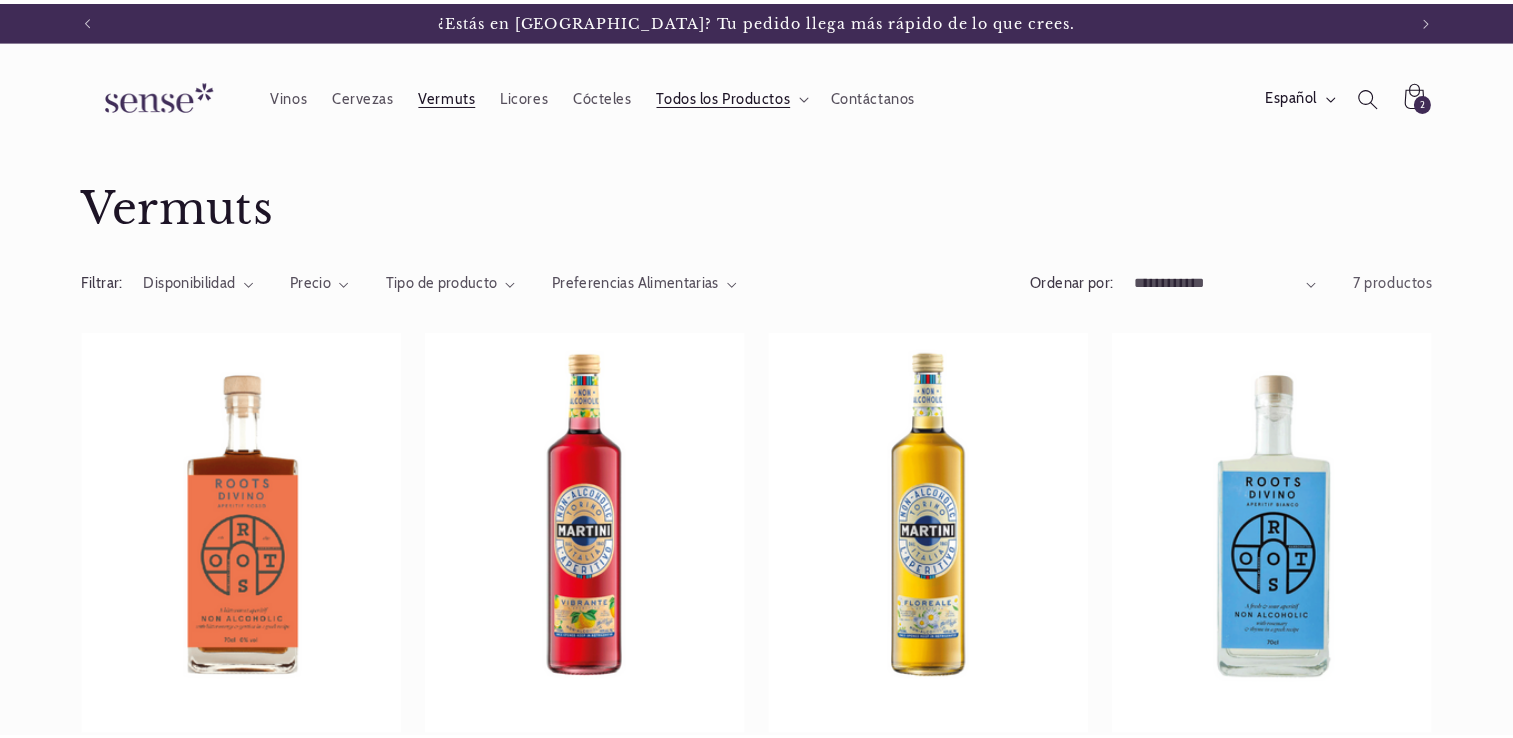 scroll, scrollTop: 0, scrollLeft: 0, axis: both 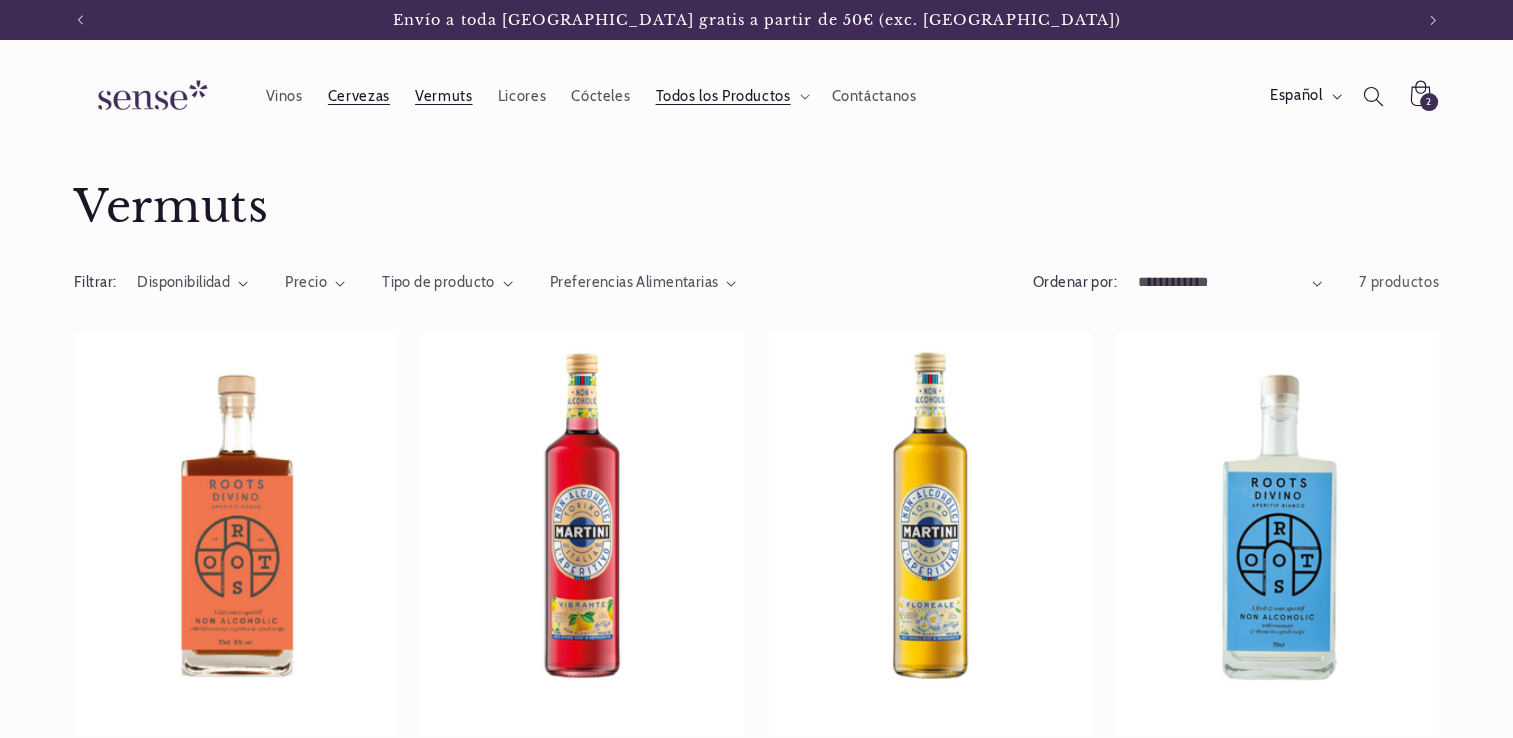 click on "Cervezas" at bounding box center (359, 96) 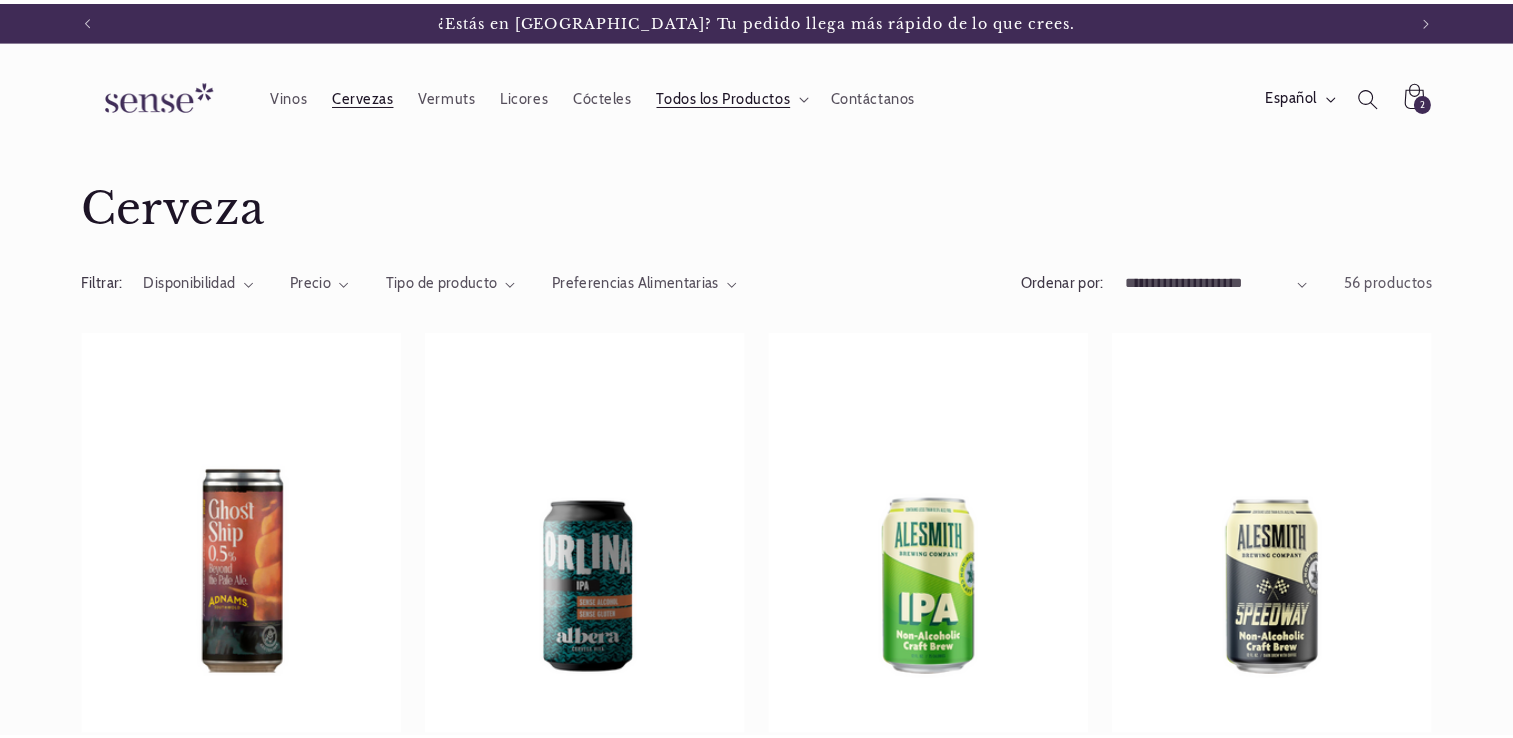scroll, scrollTop: 0, scrollLeft: 0, axis: both 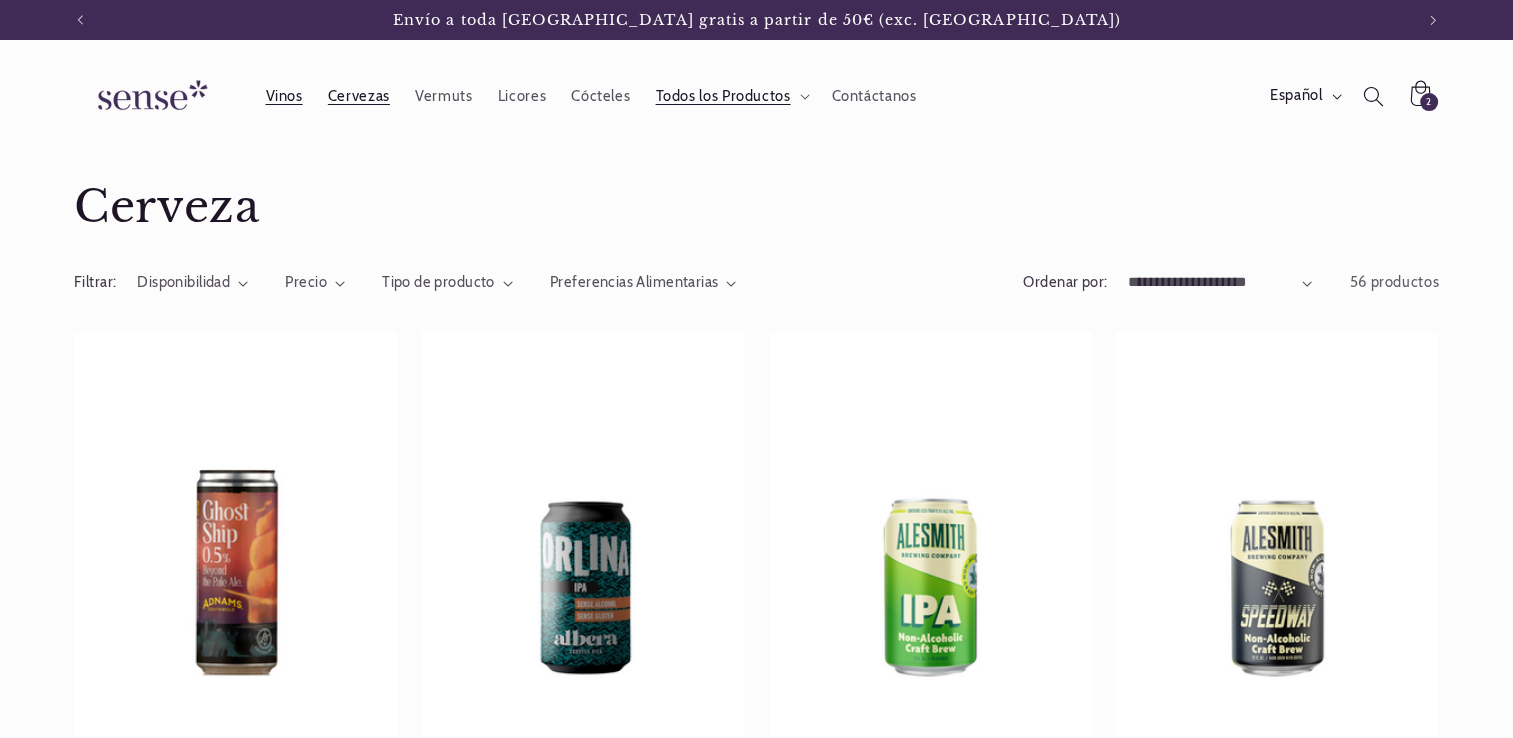 click on "Vinos" at bounding box center [283, 96] 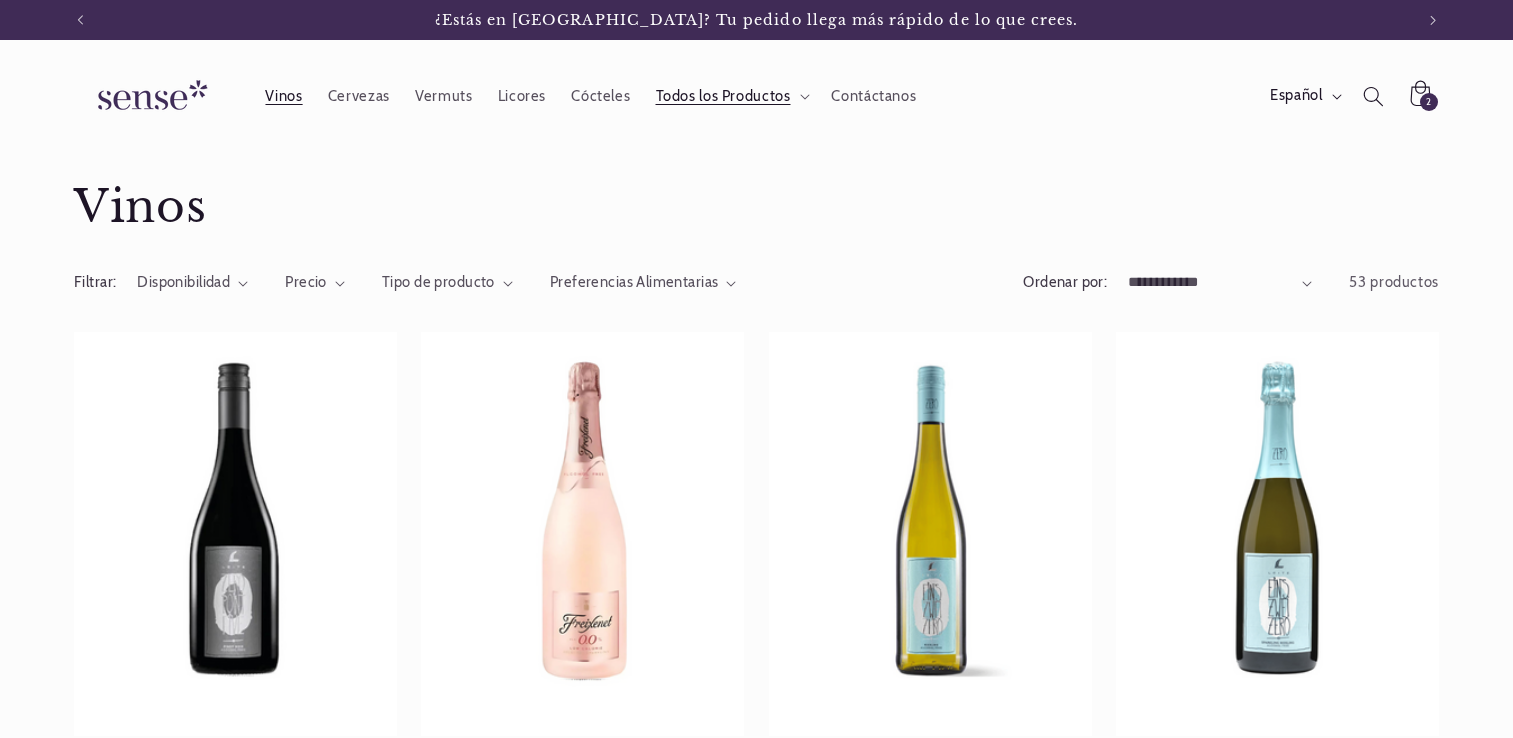 scroll, scrollTop: 0, scrollLeft: 0, axis: both 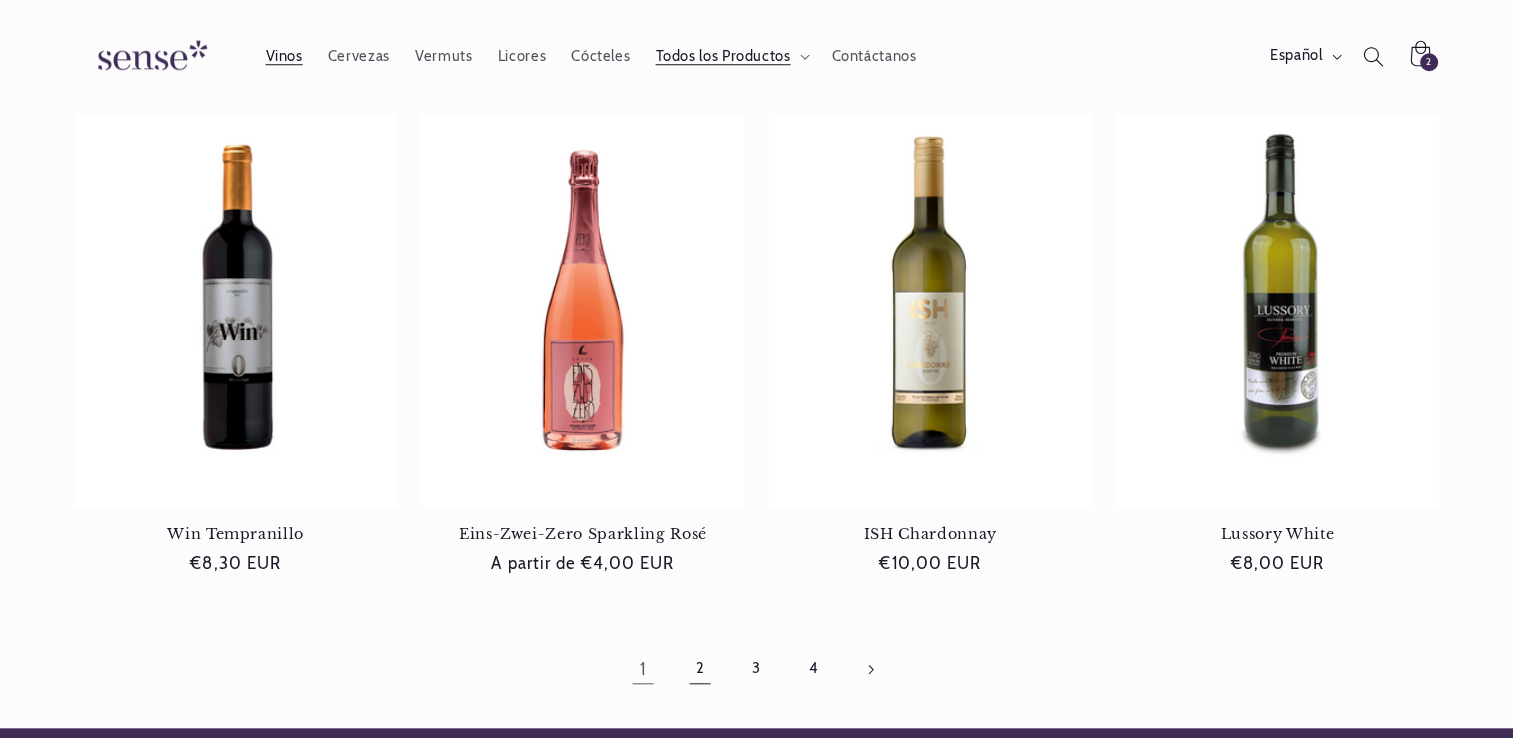 click on "2" at bounding box center (700, 669) 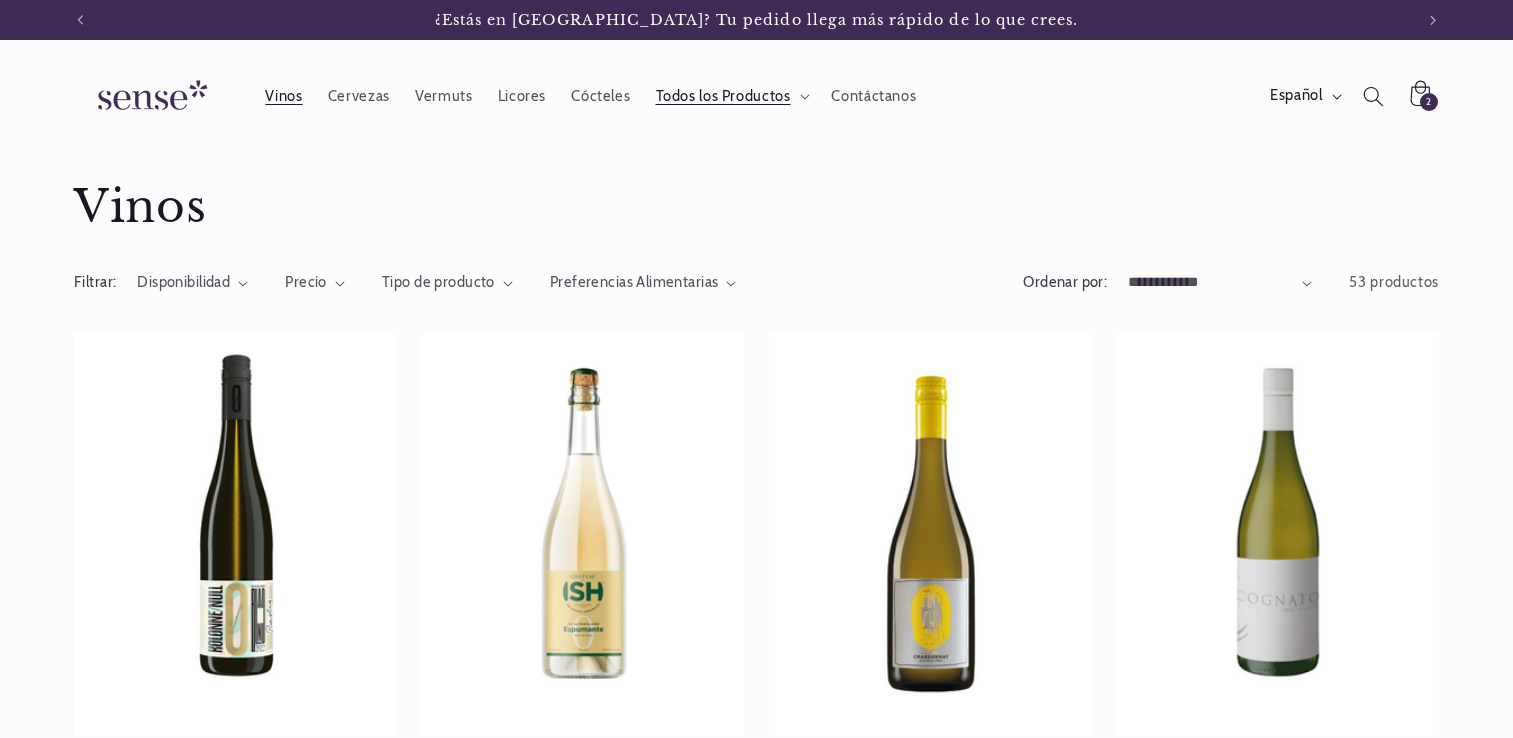 scroll, scrollTop: 0, scrollLeft: 0, axis: both 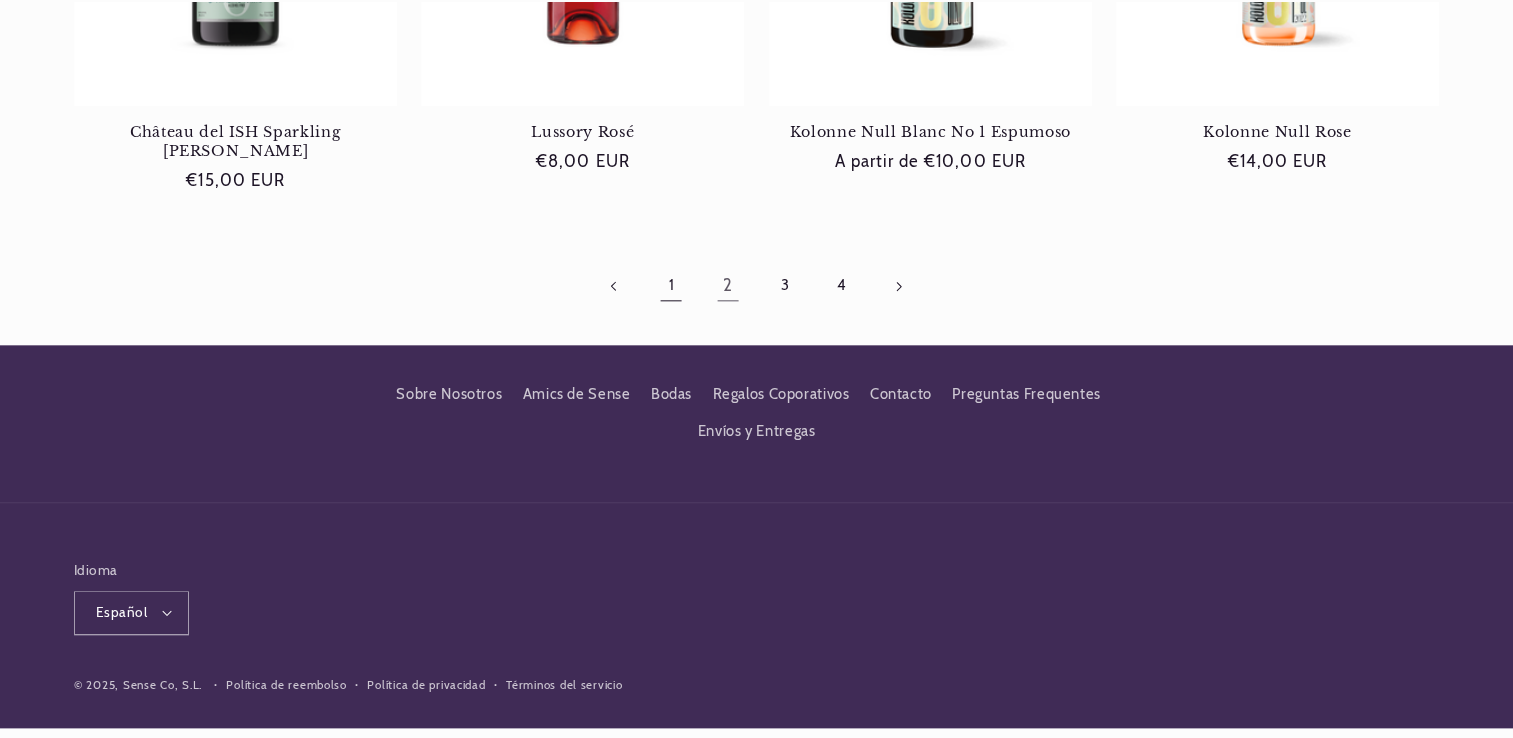 click on "1" at bounding box center [671, 286] 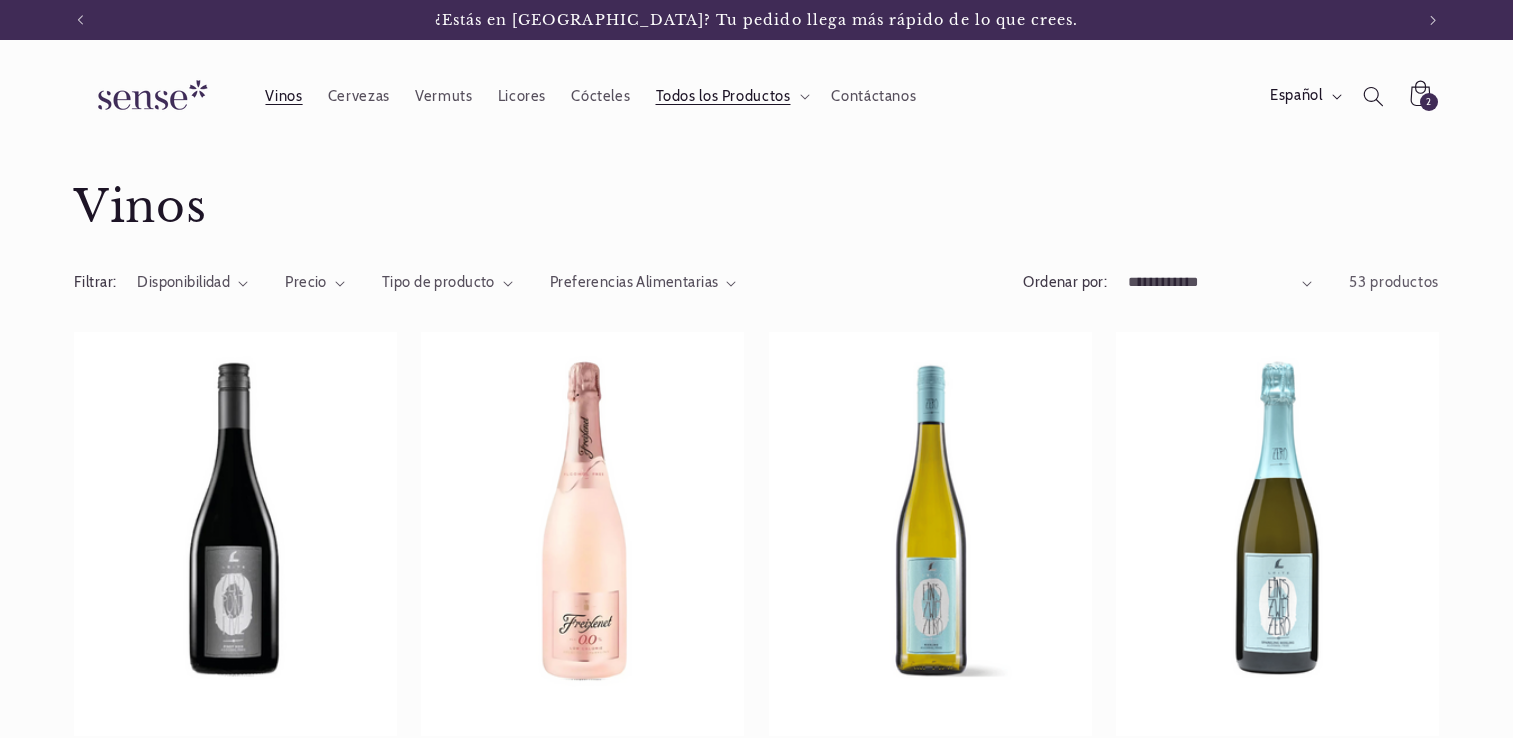 scroll, scrollTop: 0, scrollLeft: 0, axis: both 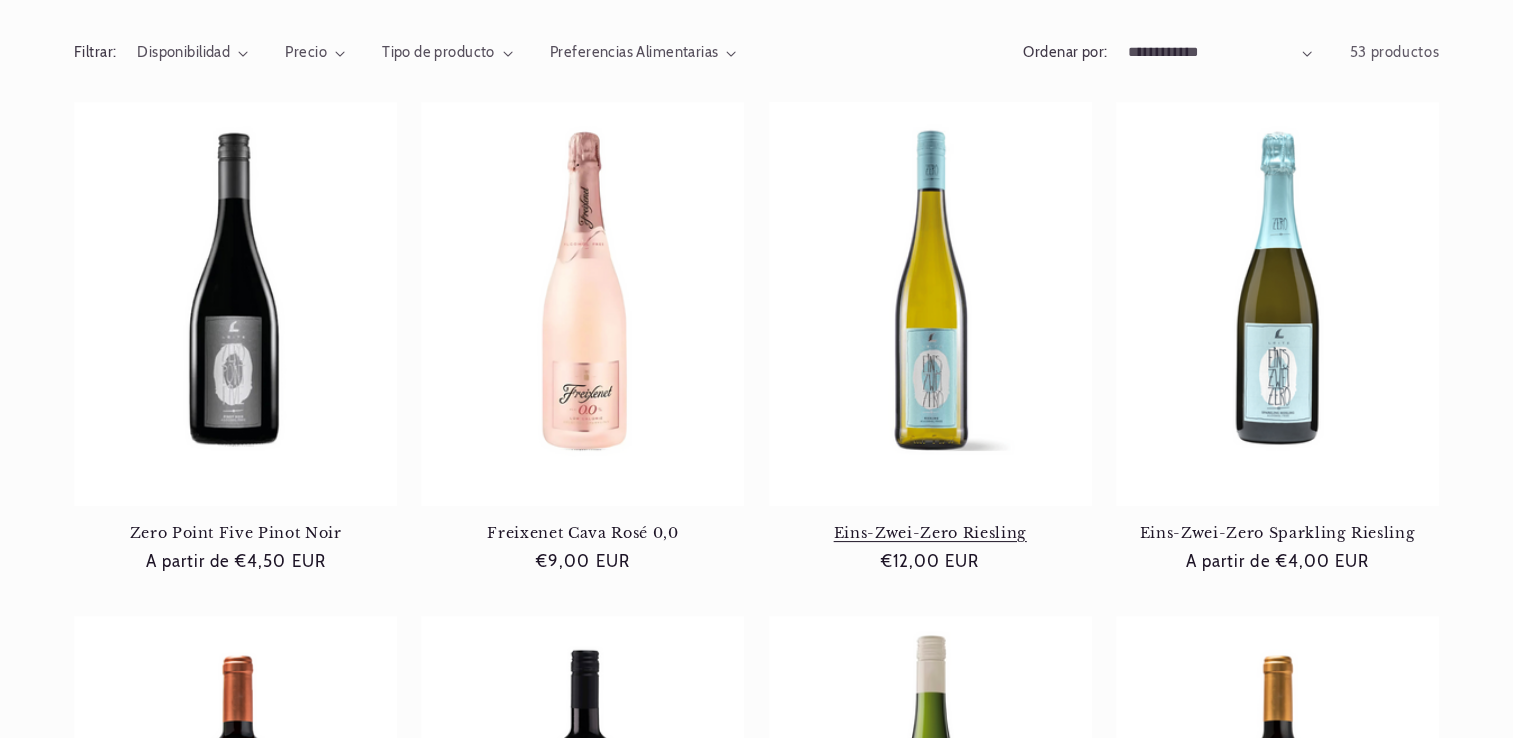 click on "Eins-Zwei-Zero Riesling" at bounding box center [930, 533] 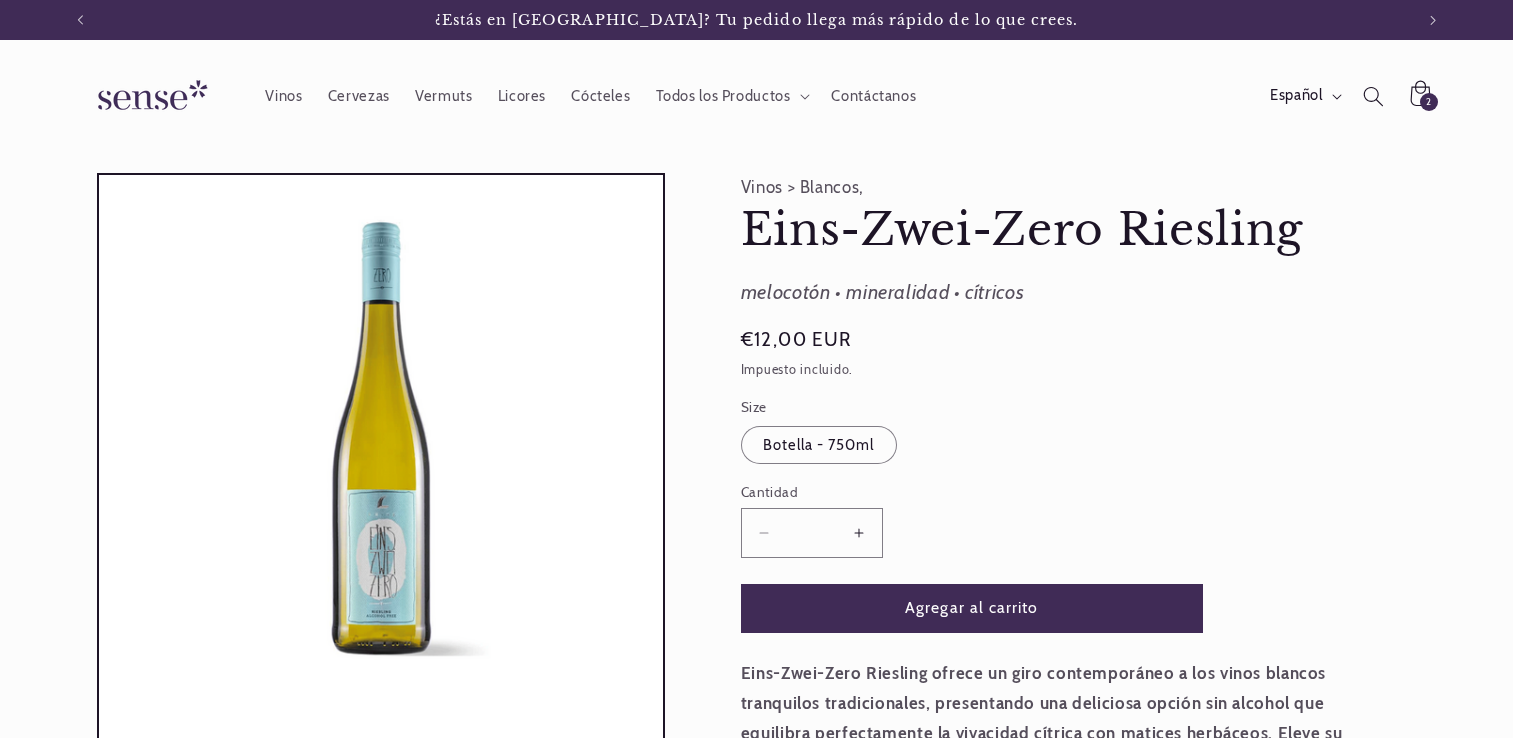 scroll, scrollTop: 0, scrollLeft: 0, axis: both 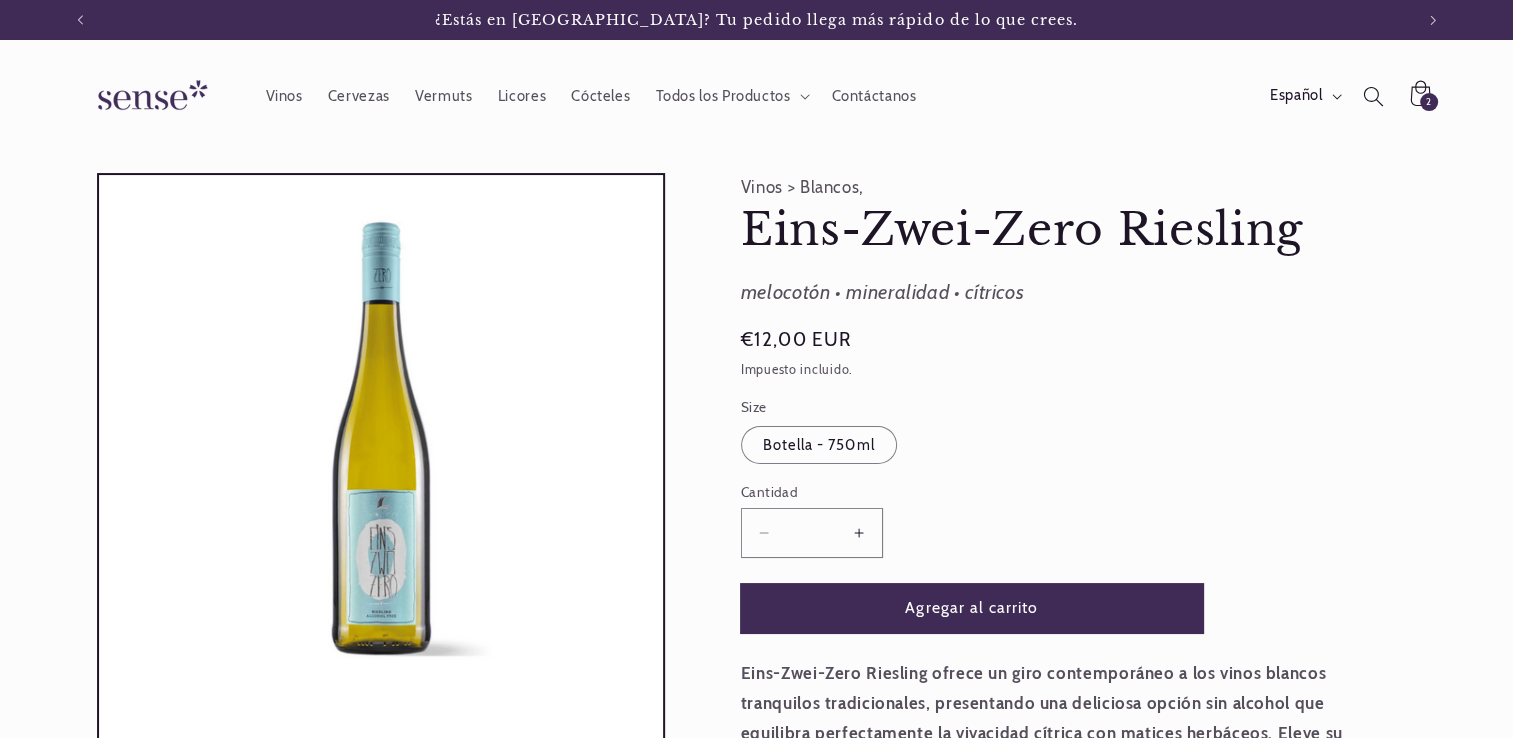 click on "Agregar al carrito" at bounding box center [972, 608] 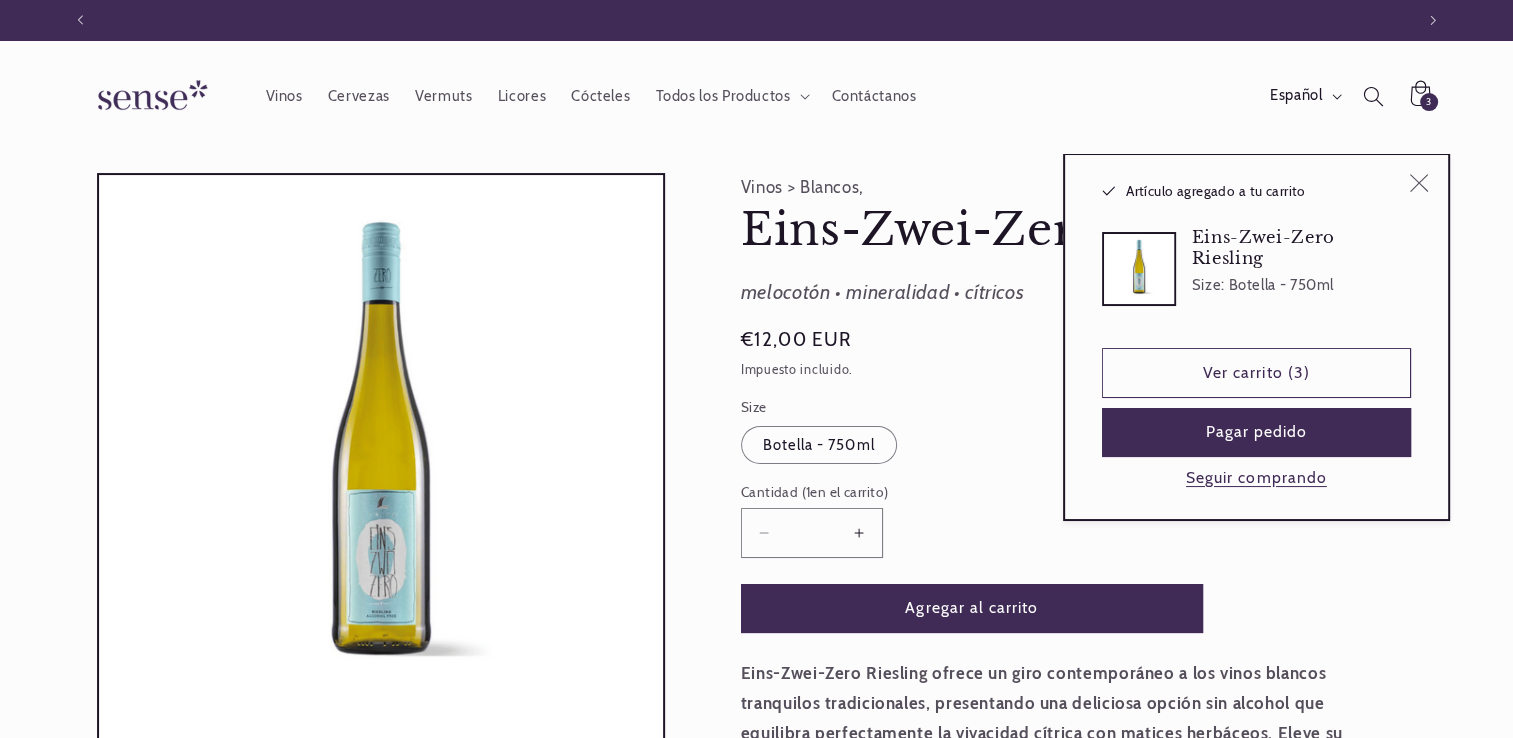 scroll, scrollTop: 0, scrollLeft: 1332, axis: horizontal 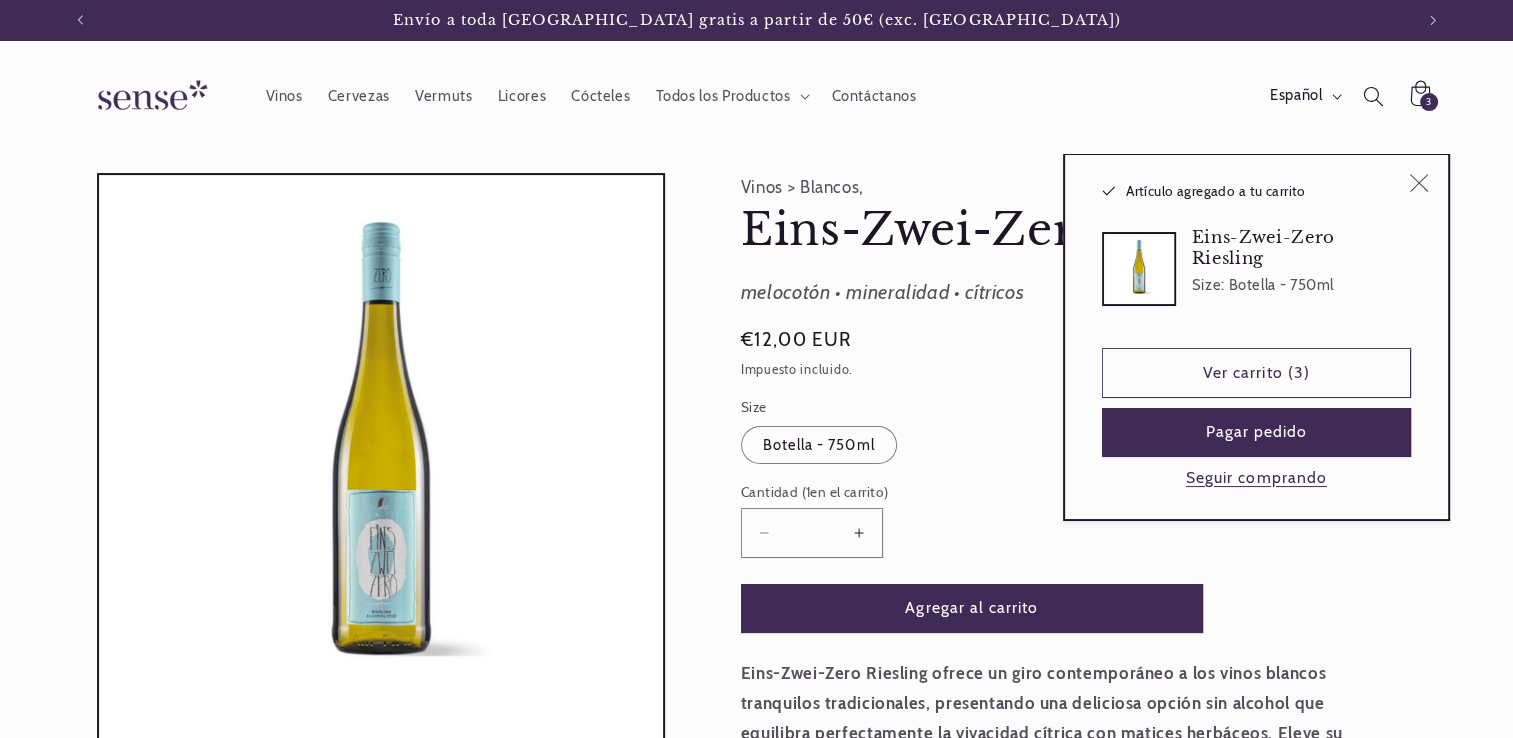 click 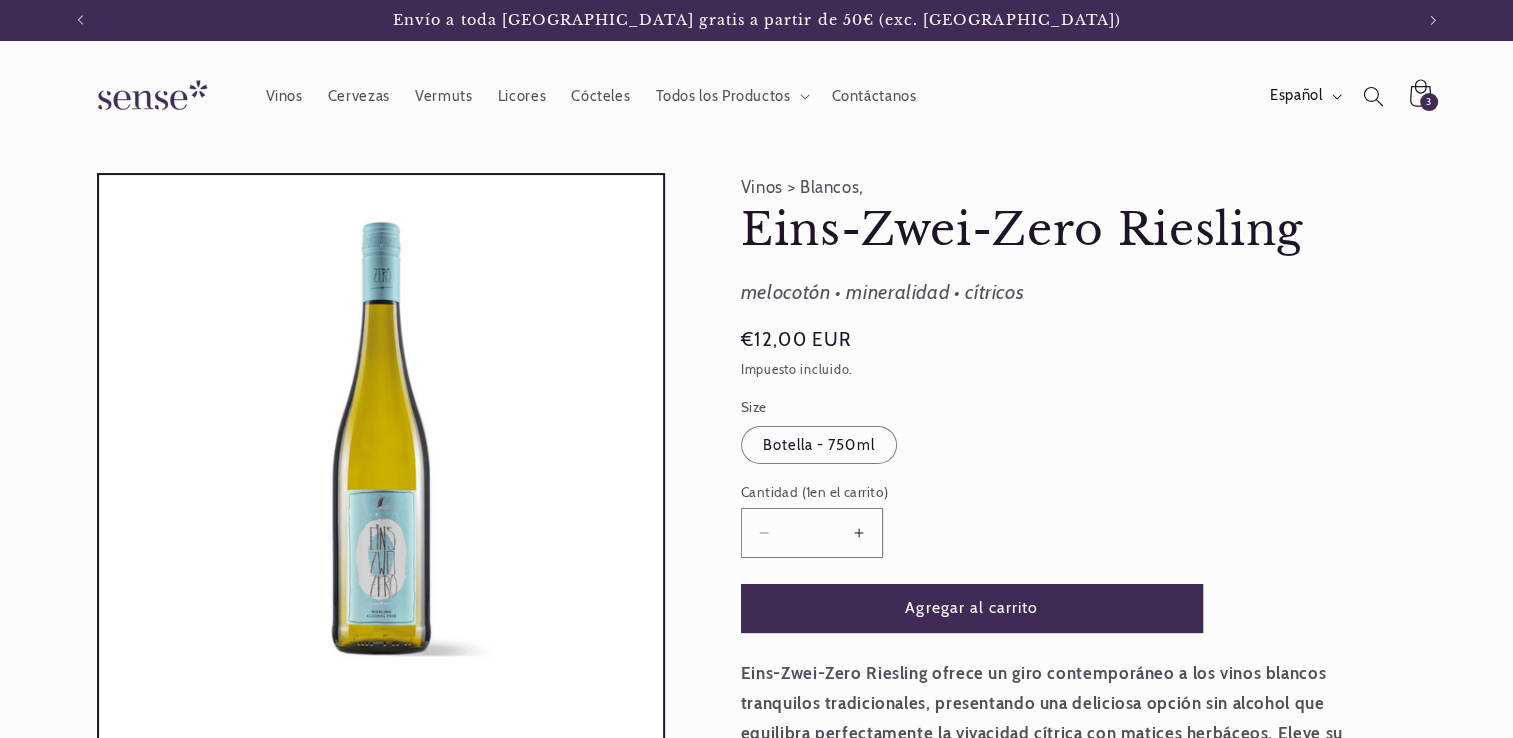 click on "3 3 artículos" at bounding box center (1429, 102) 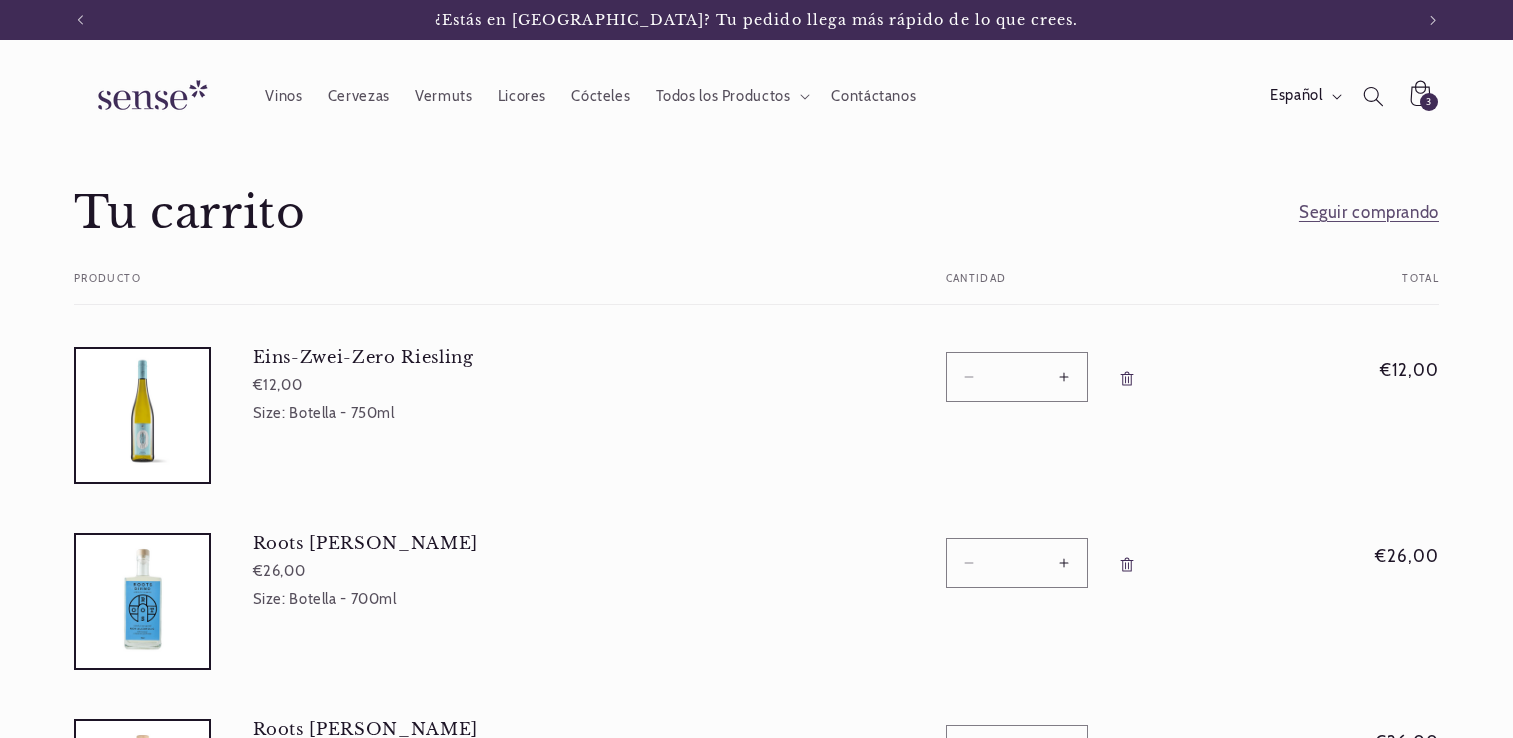 scroll, scrollTop: 0, scrollLeft: 0, axis: both 